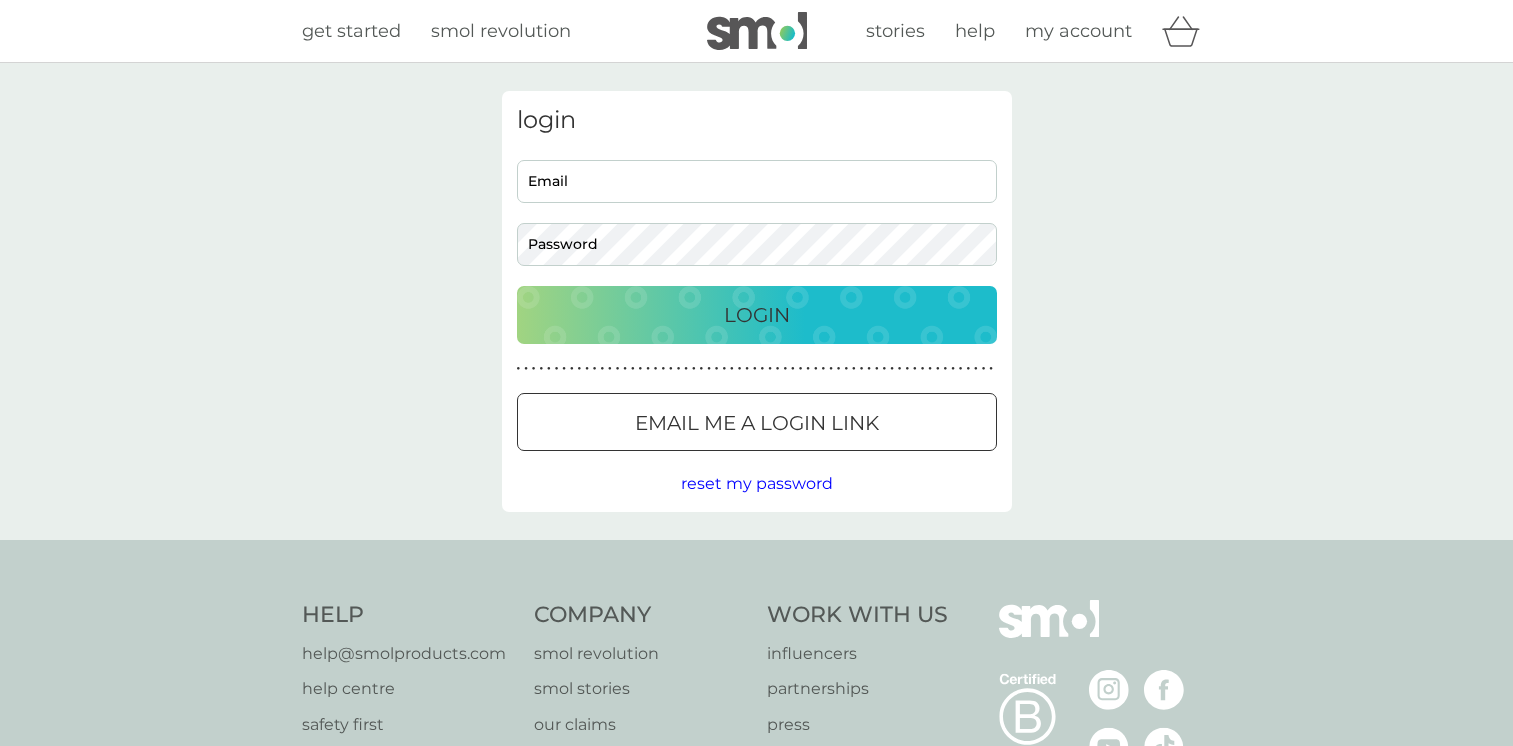 scroll, scrollTop: 0, scrollLeft: 0, axis: both 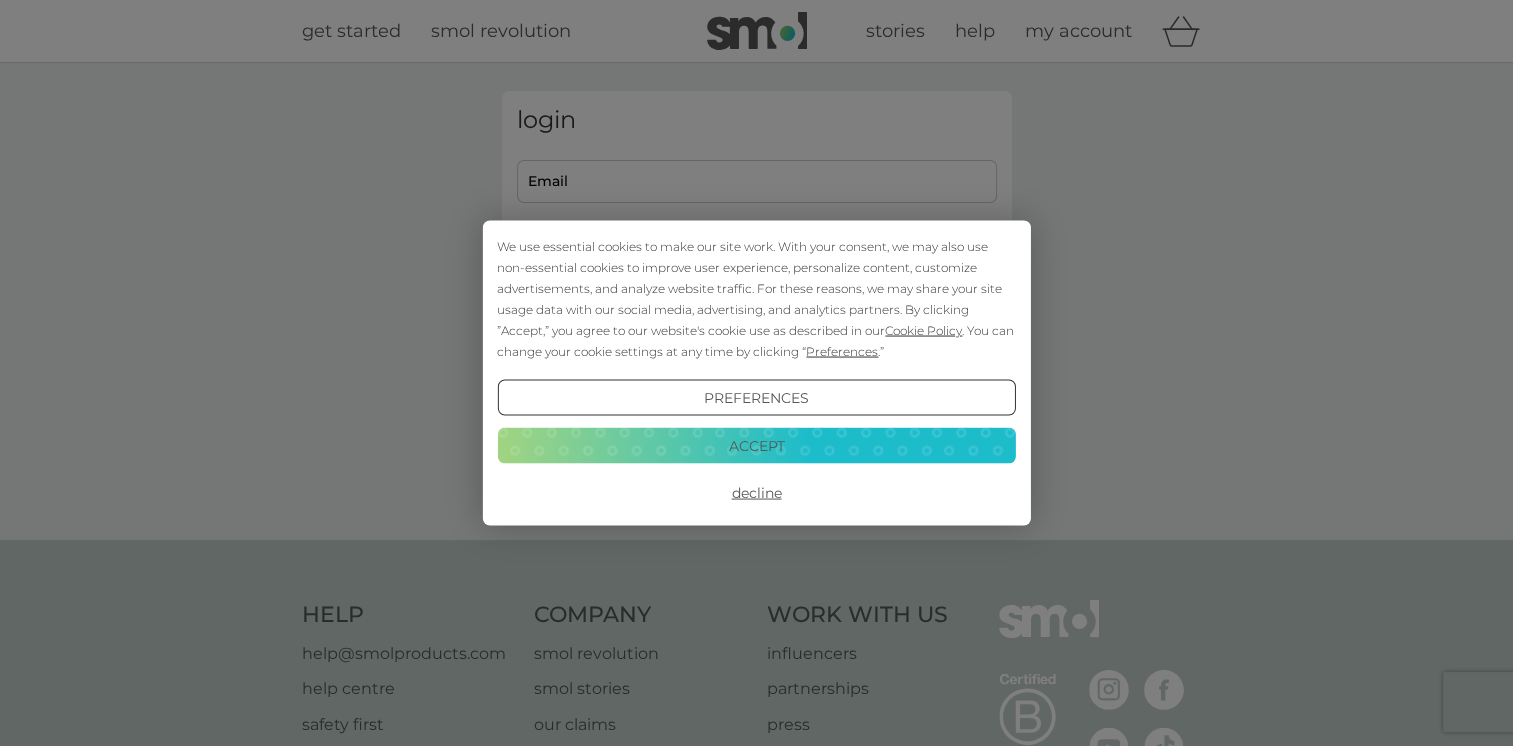 type on "[EMAIL]" 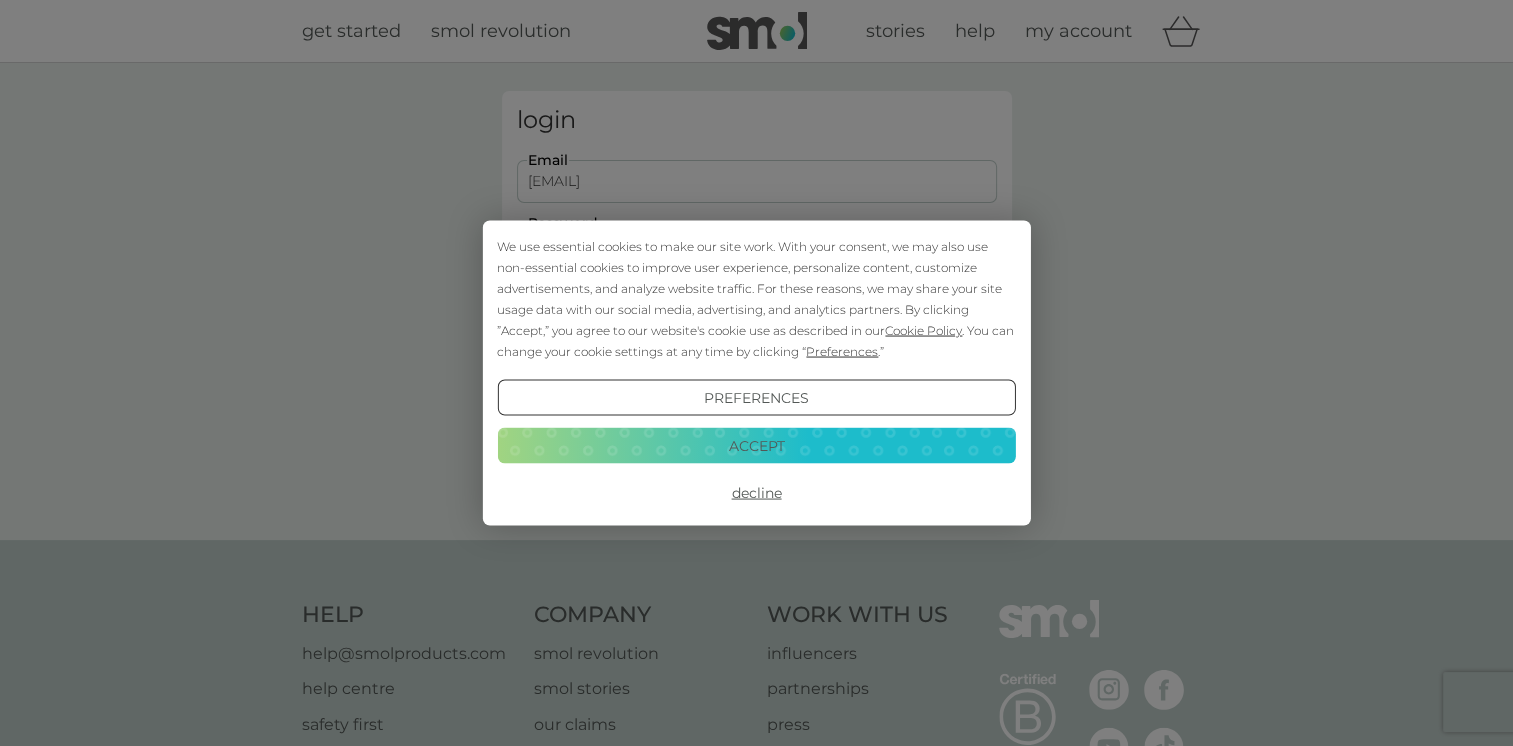click on "Decline" at bounding box center [756, 493] 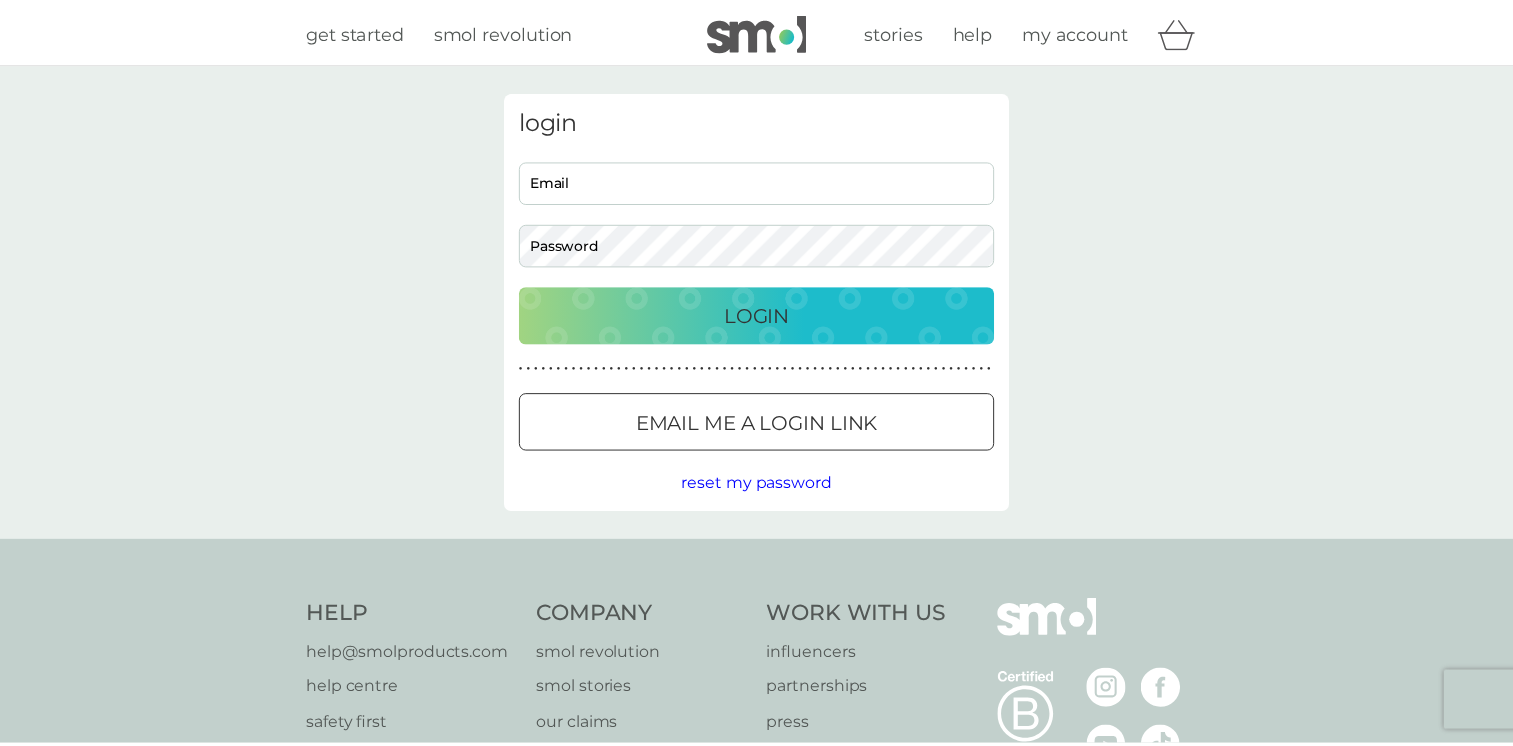 scroll, scrollTop: 0, scrollLeft: 0, axis: both 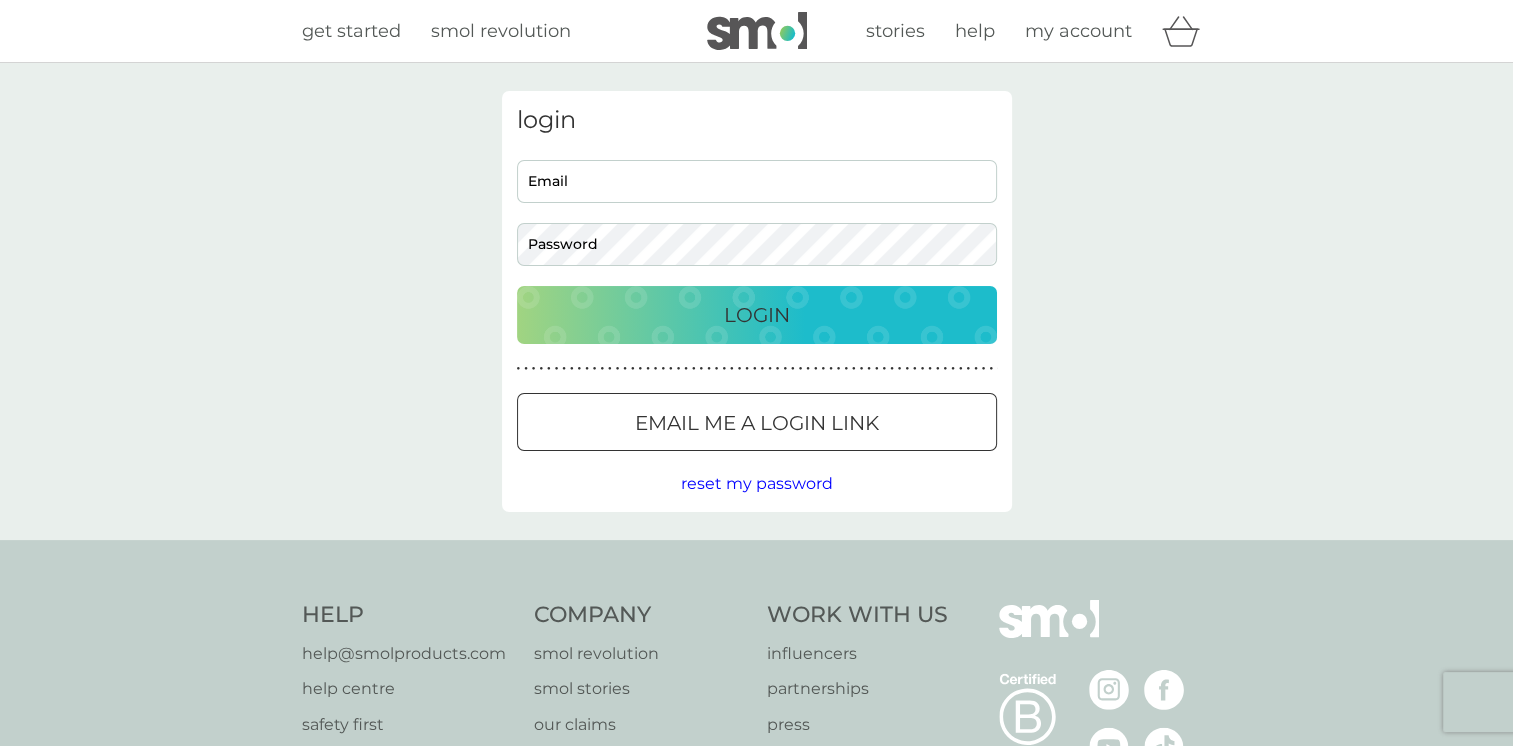 type on "[EMAIL]" 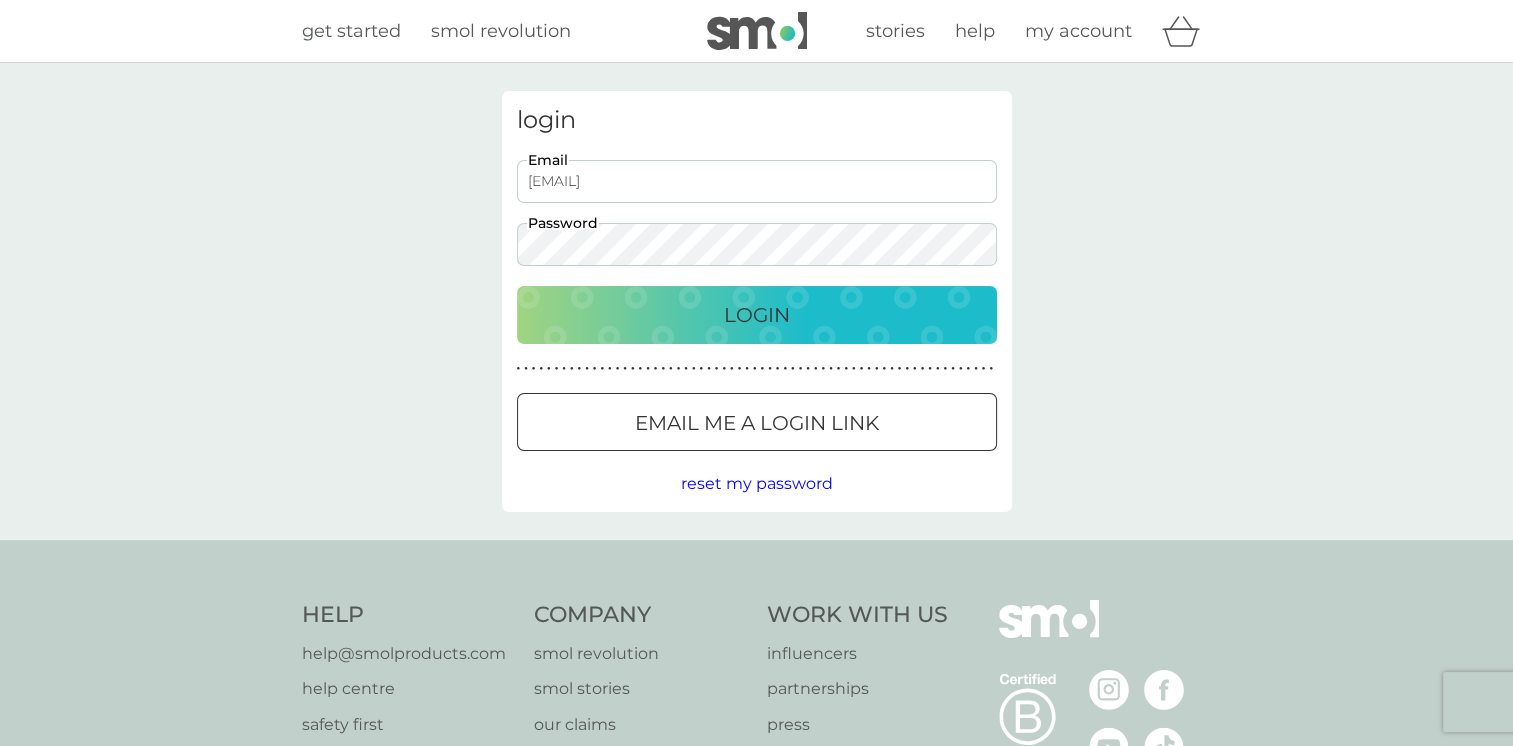 click on "Login" at bounding box center (757, 315) 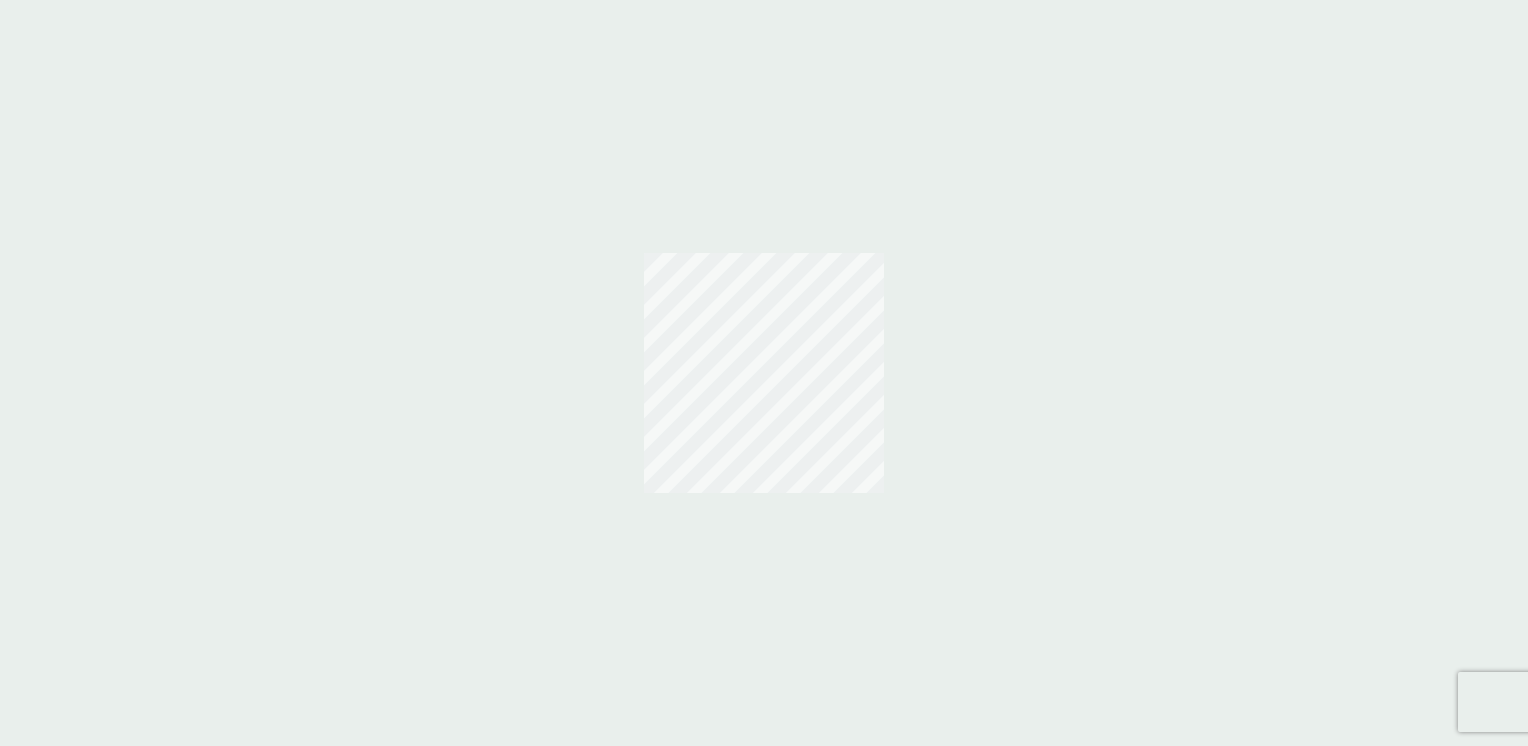 scroll, scrollTop: 0, scrollLeft: 0, axis: both 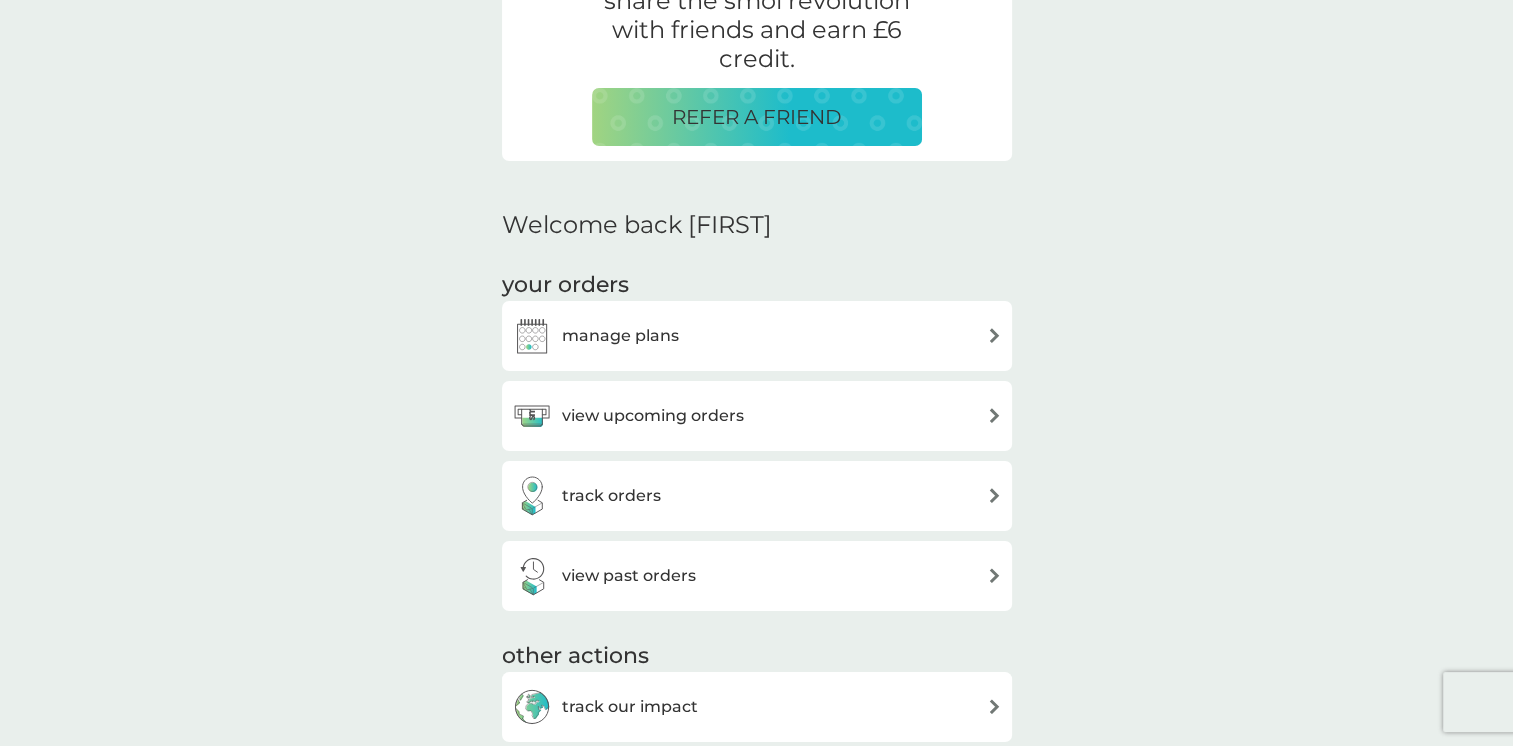 click on "view upcoming orders" at bounding box center (757, 416) 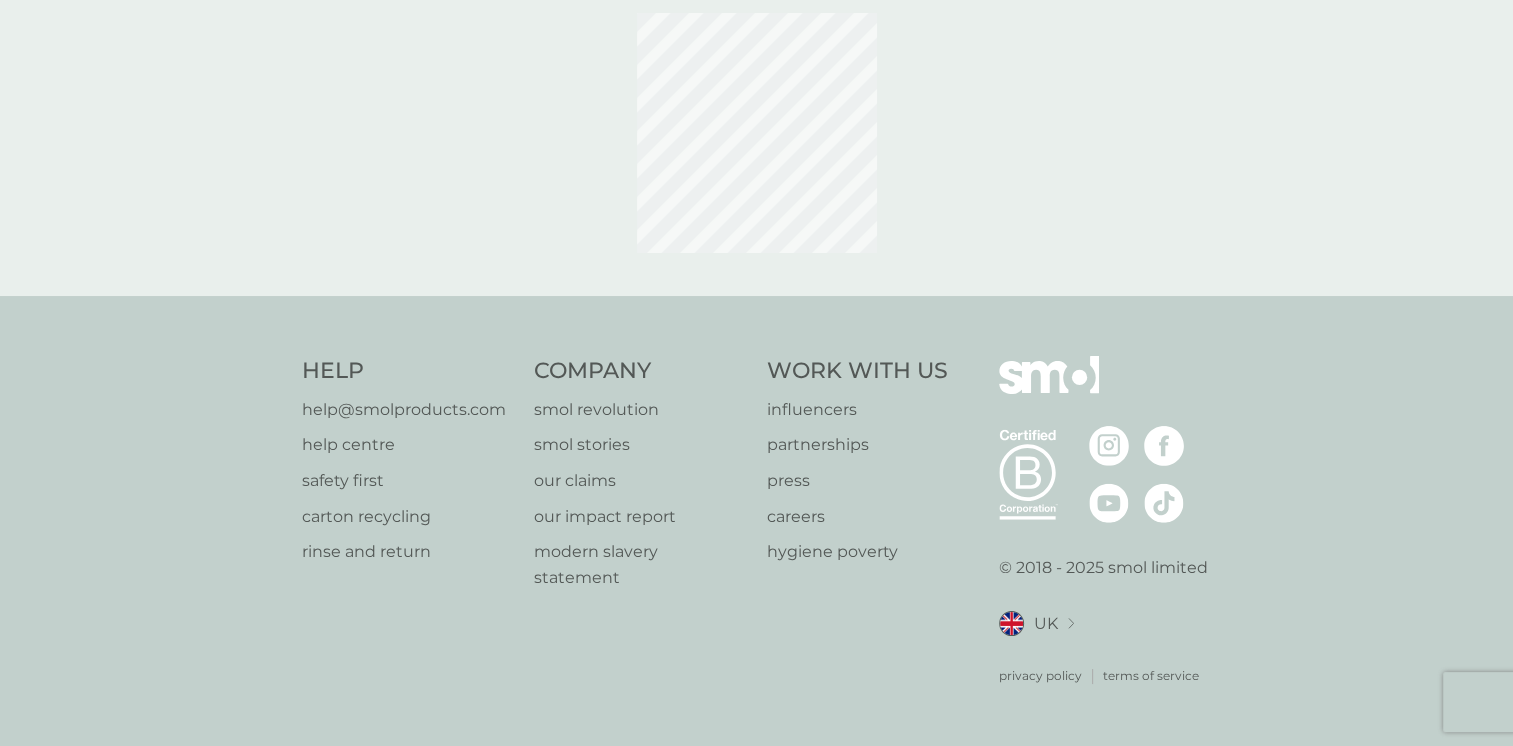 scroll, scrollTop: 0, scrollLeft: 0, axis: both 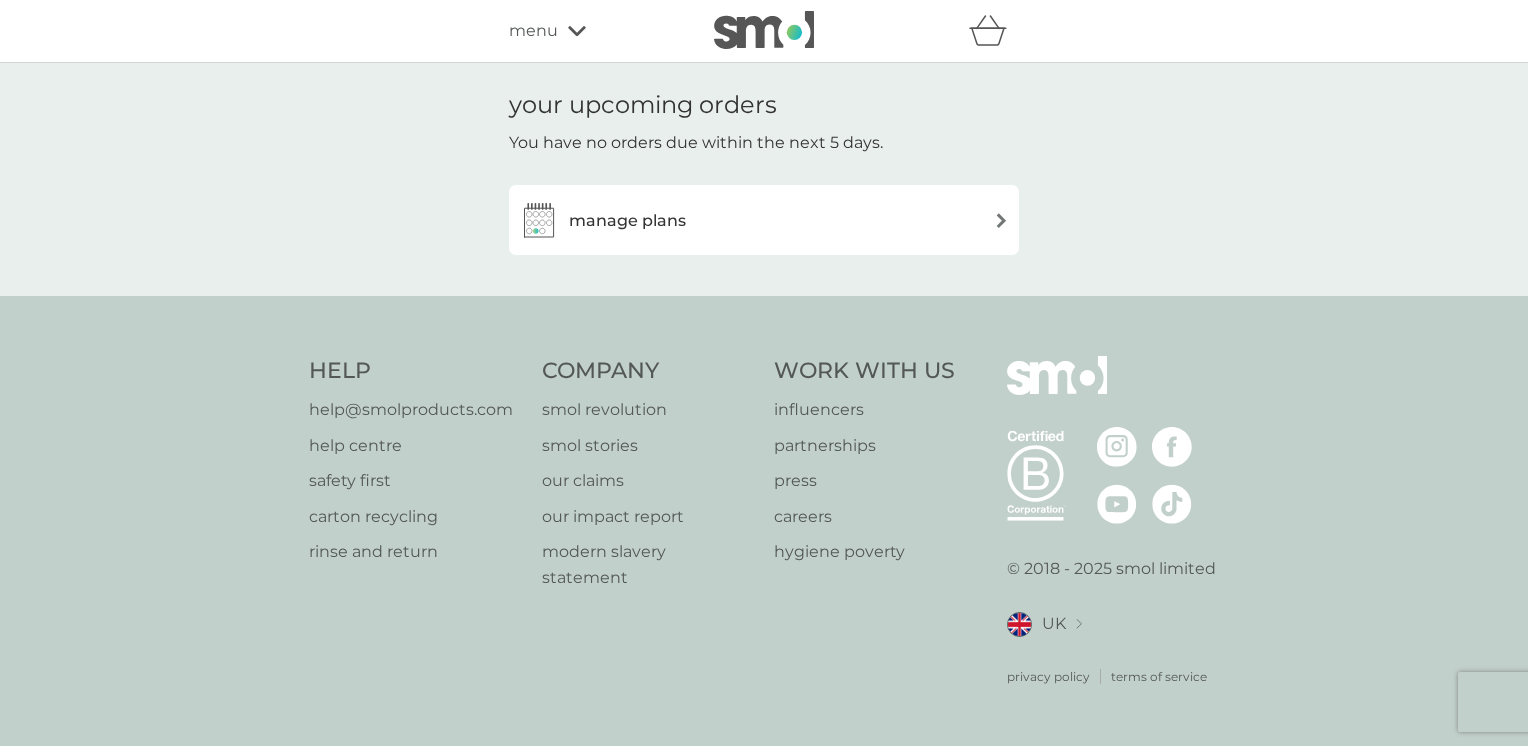 click on "manage plans" at bounding box center (764, 220) 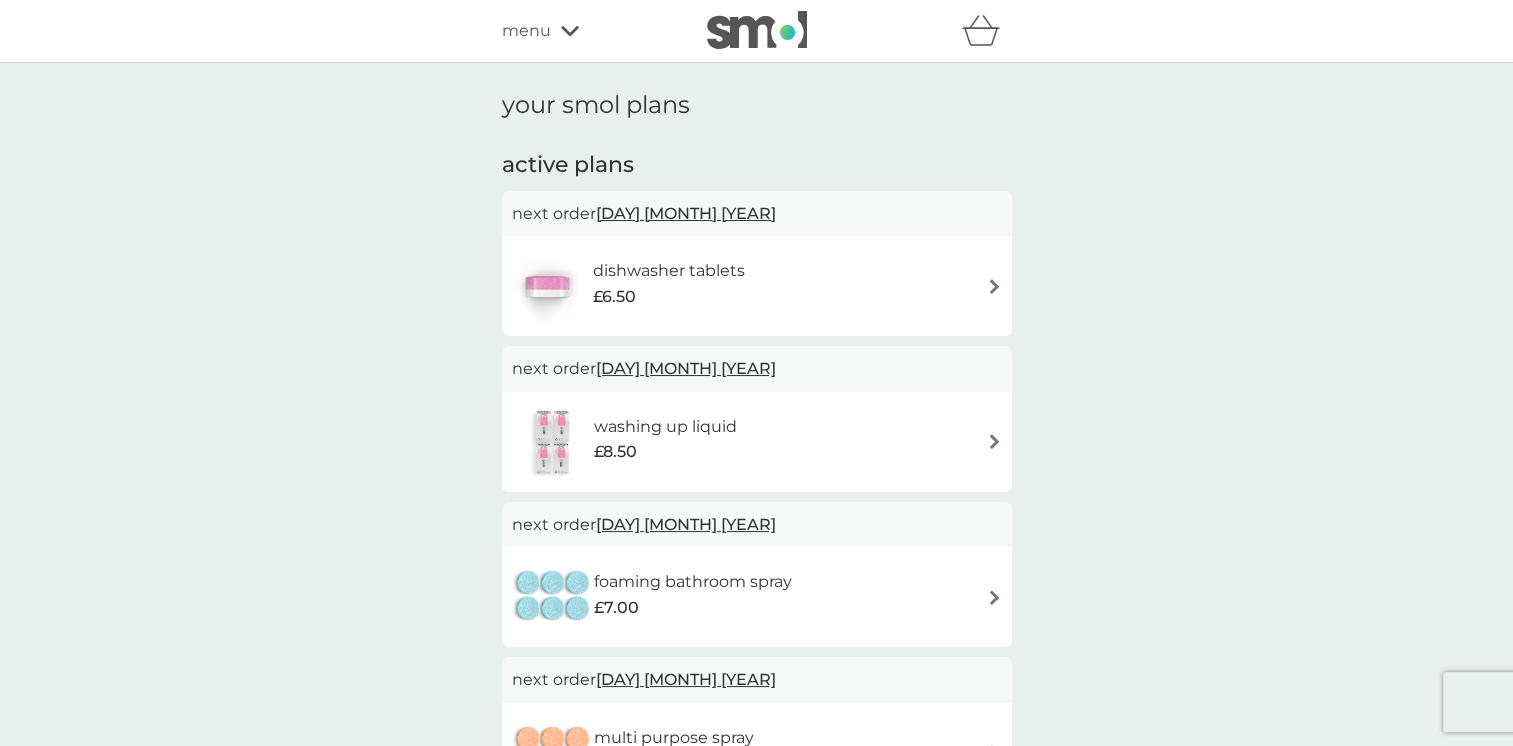 click at bounding box center (994, 441) 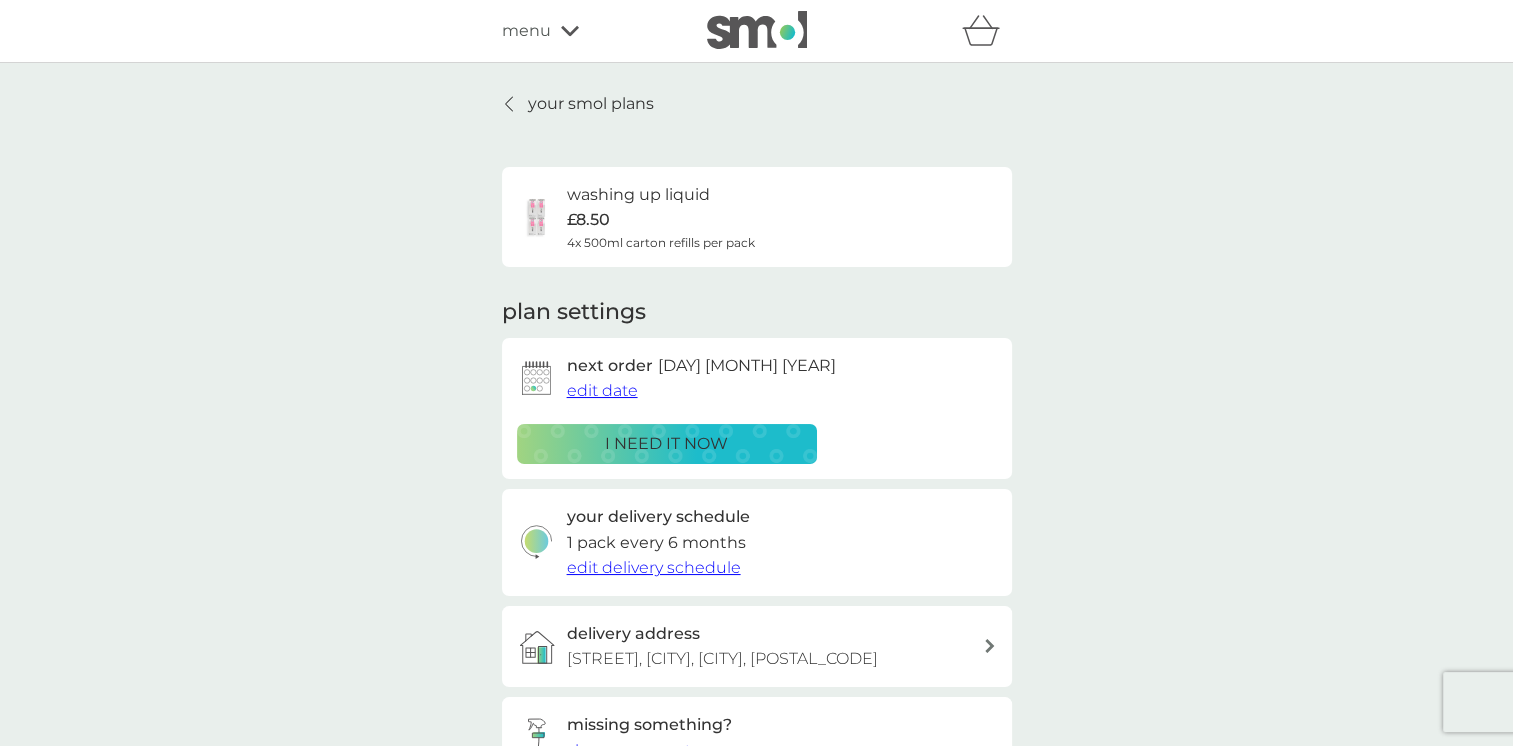 click on "edit date" at bounding box center (602, 390) 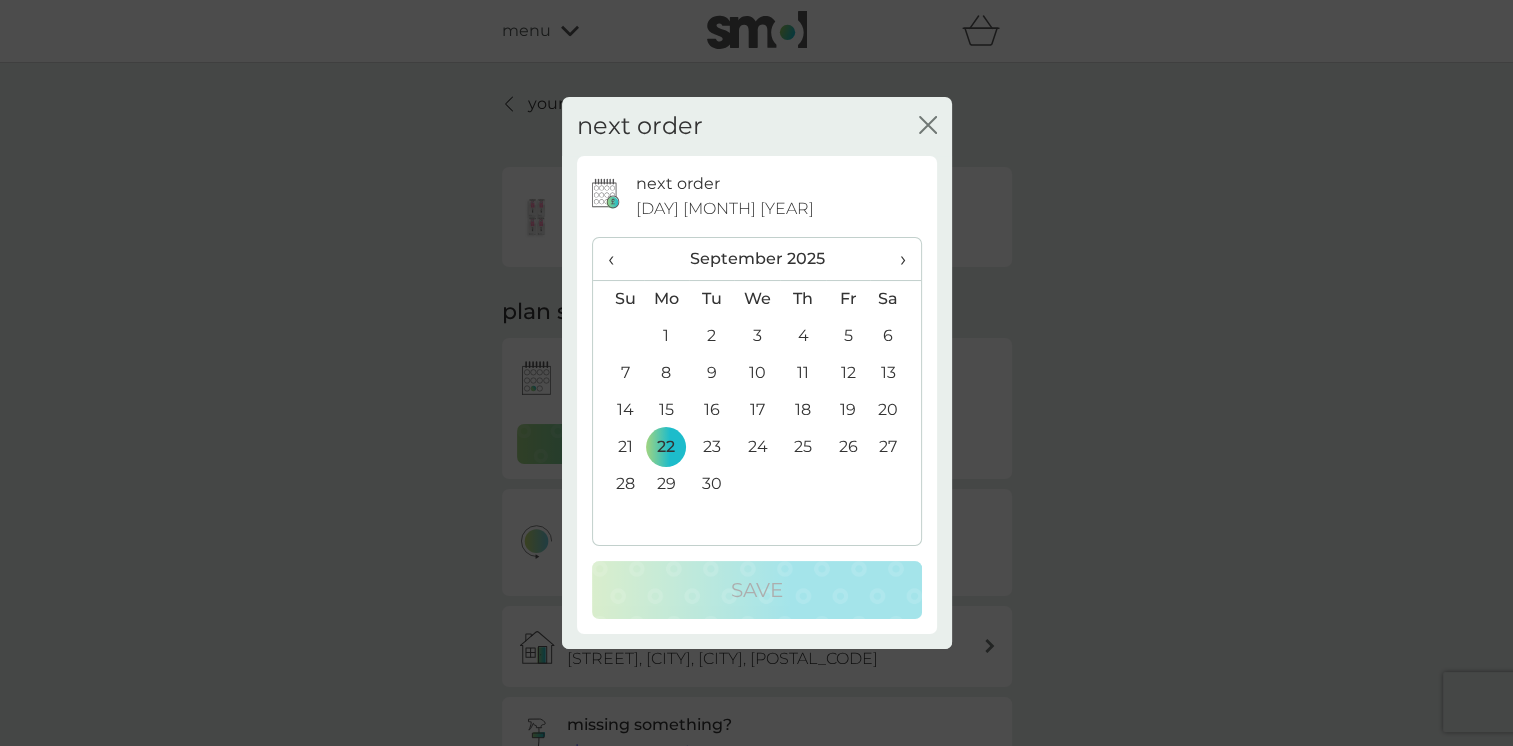 click on "‹" at bounding box center (618, 259) 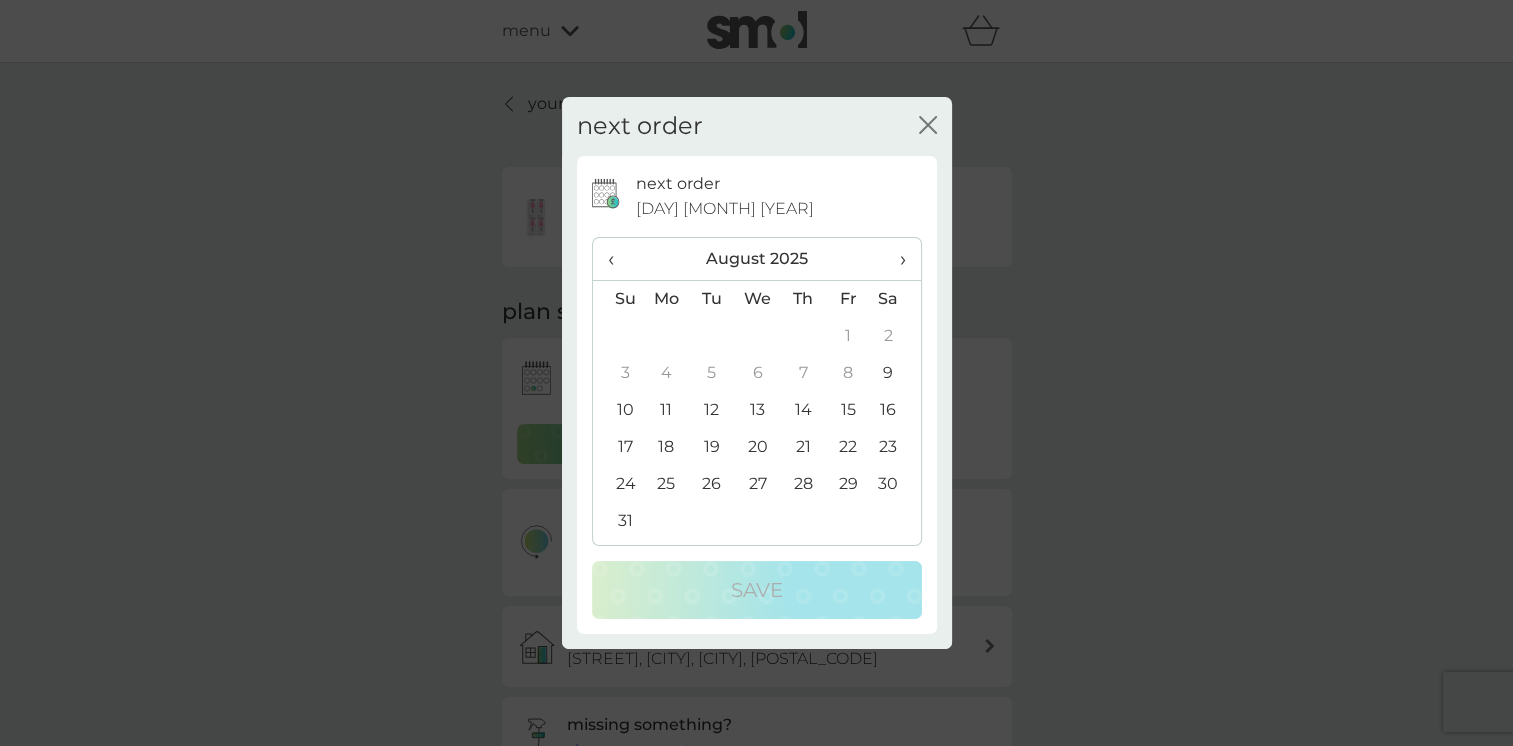 click on "13" at bounding box center [757, 410] 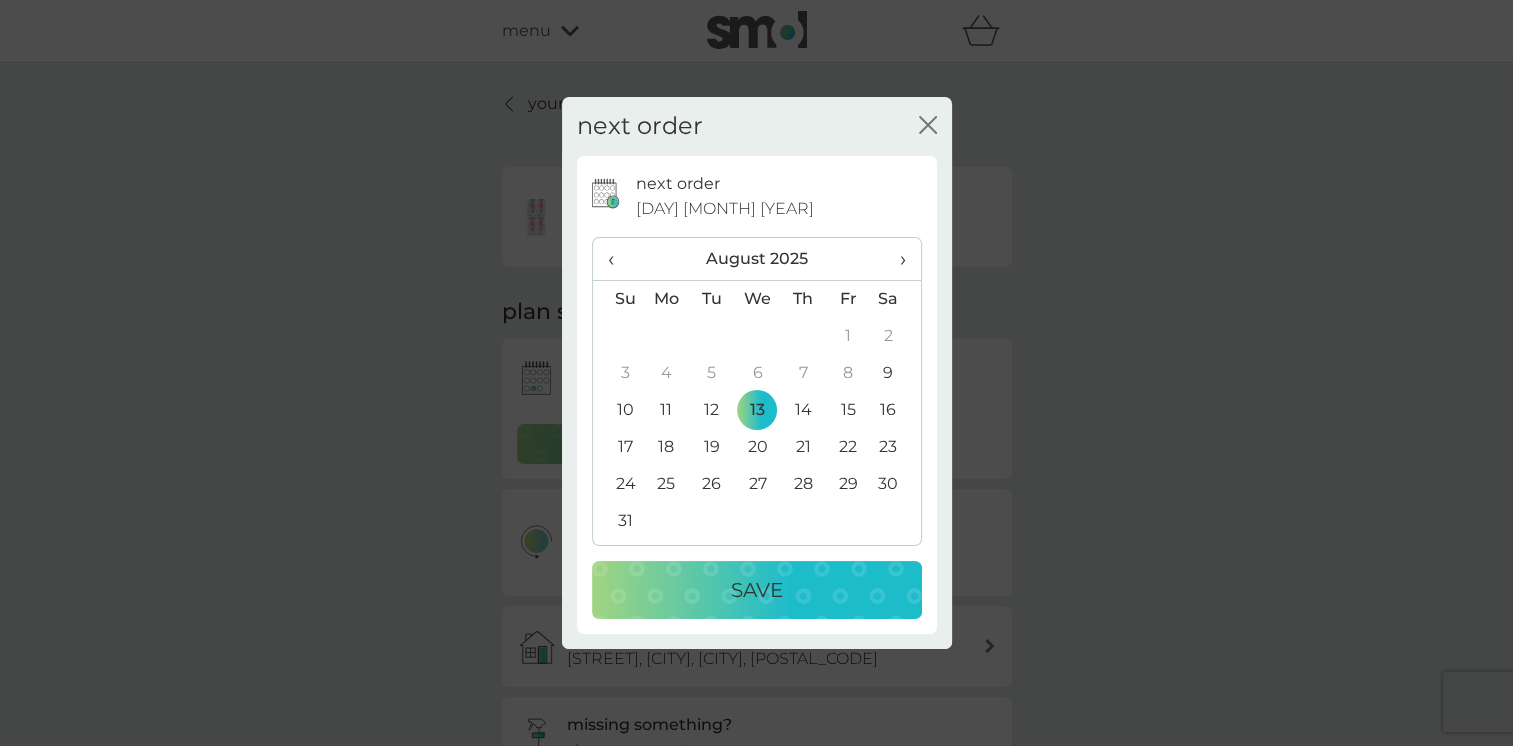 click on "Save" at bounding box center [757, 590] 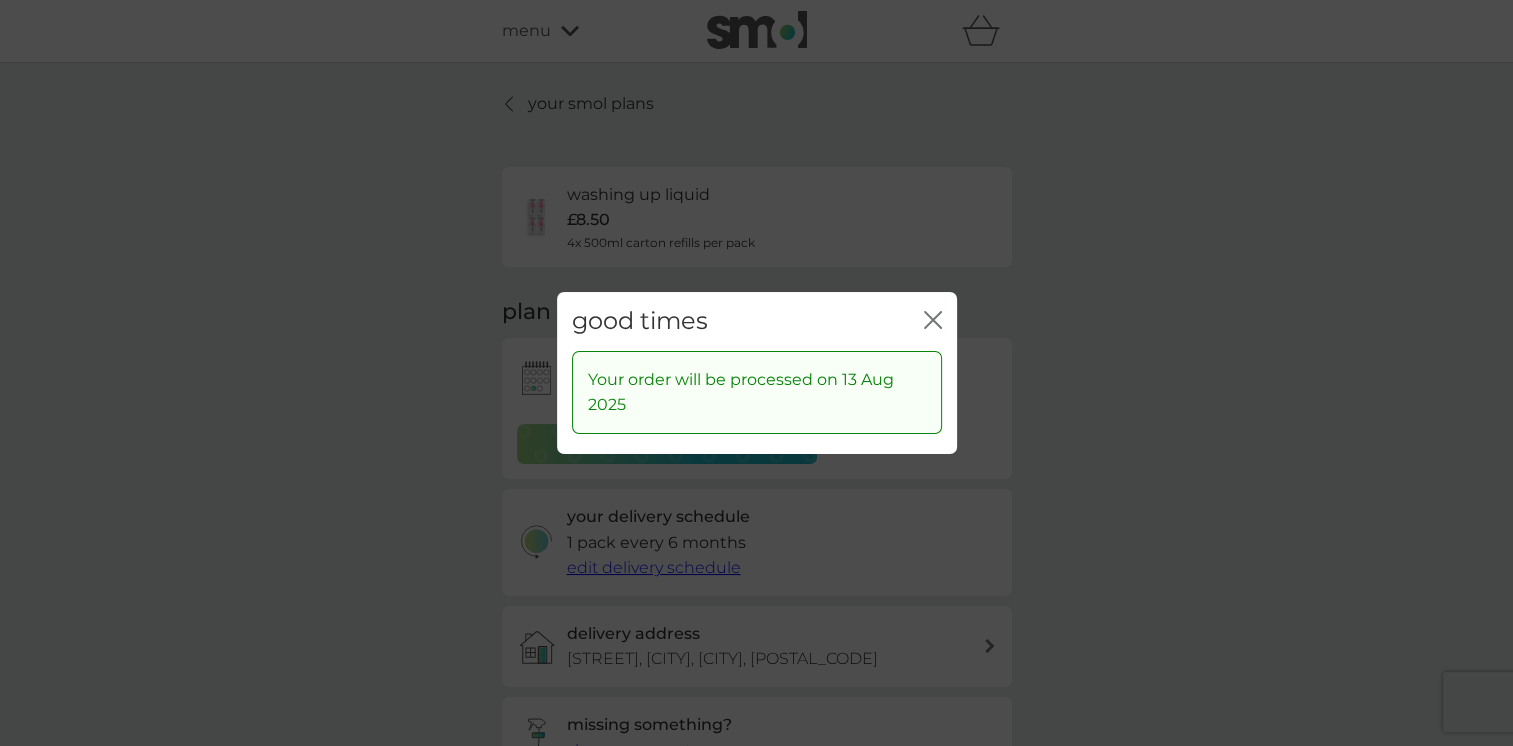click 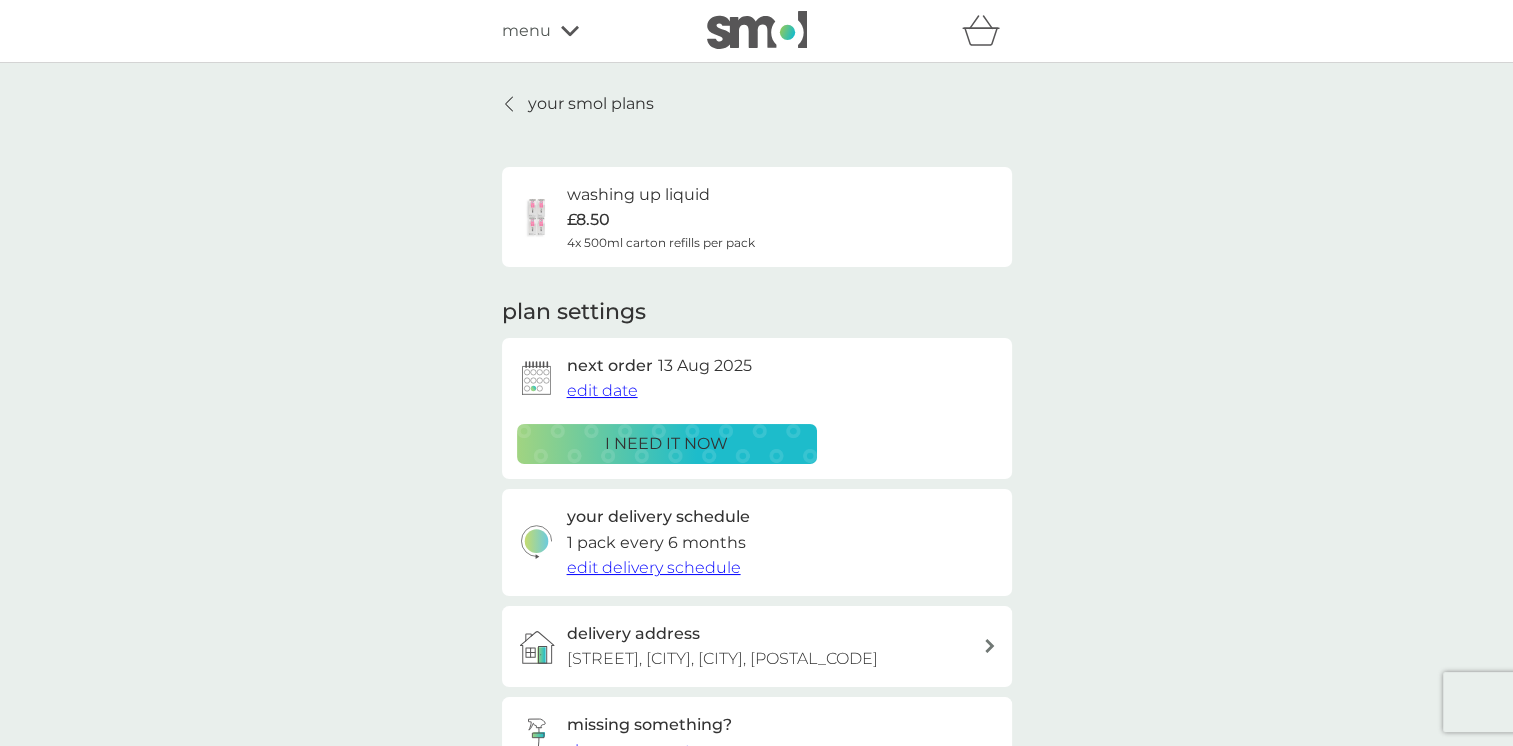 click on "edit delivery schedule" at bounding box center [654, 567] 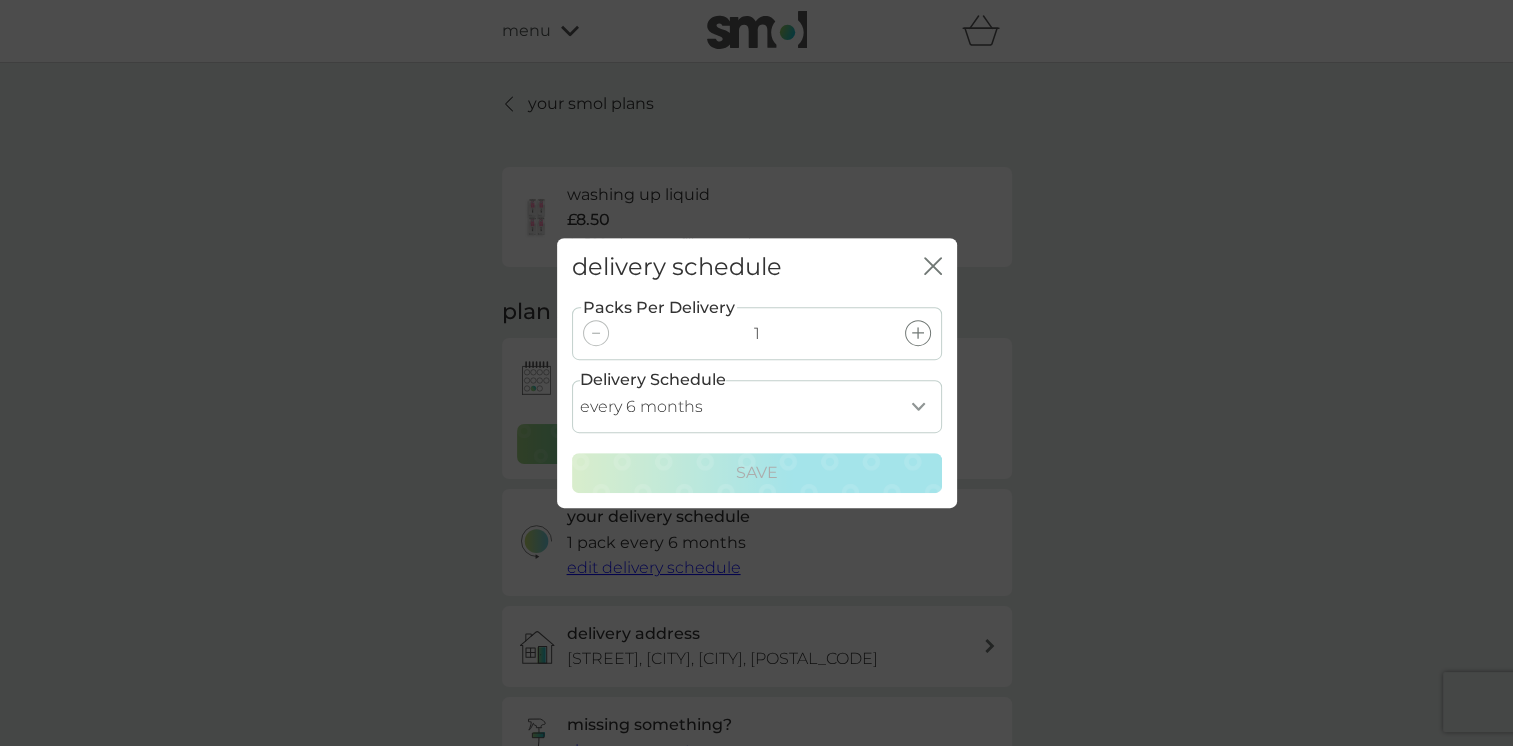 click on "close" 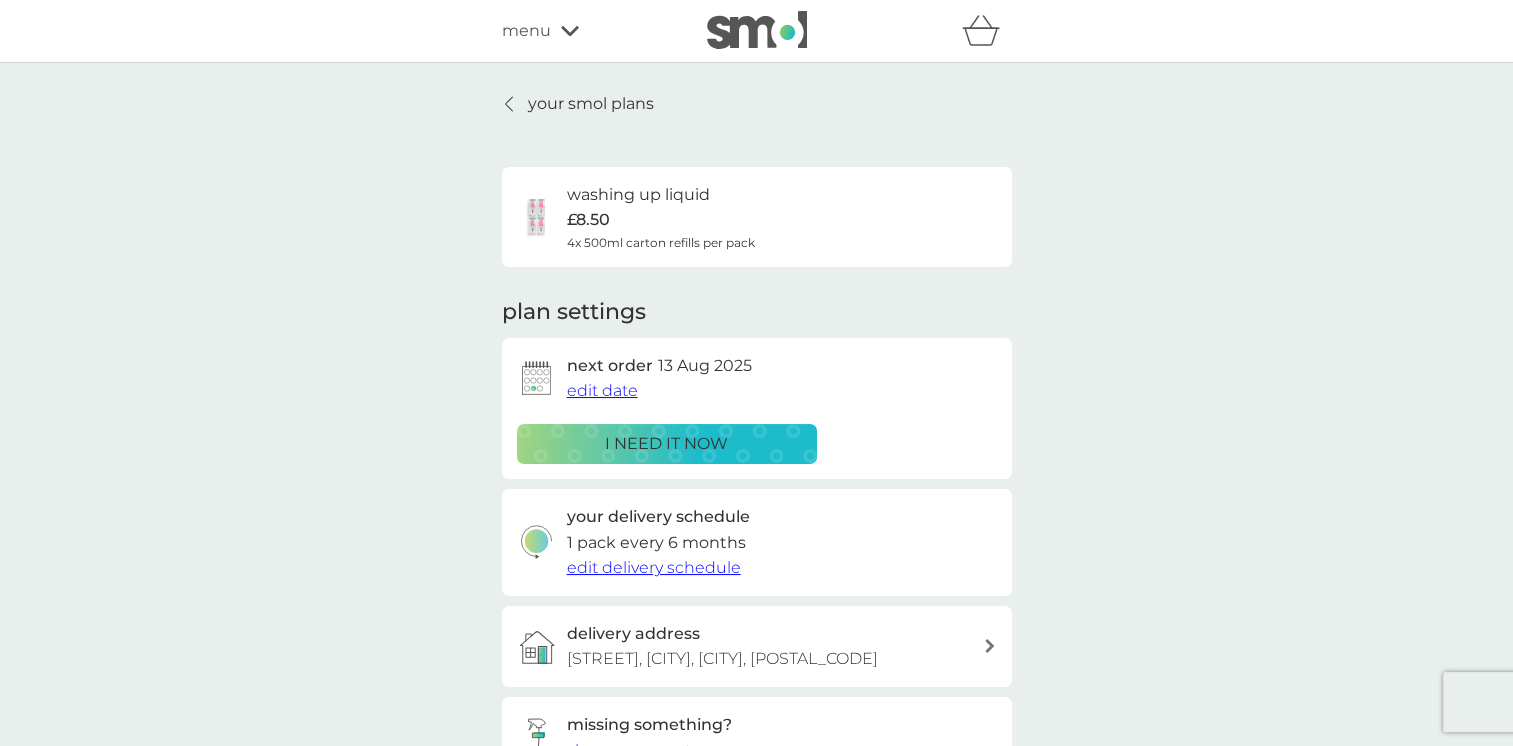 scroll, scrollTop: 40, scrollLeft: 0, axis: vertical 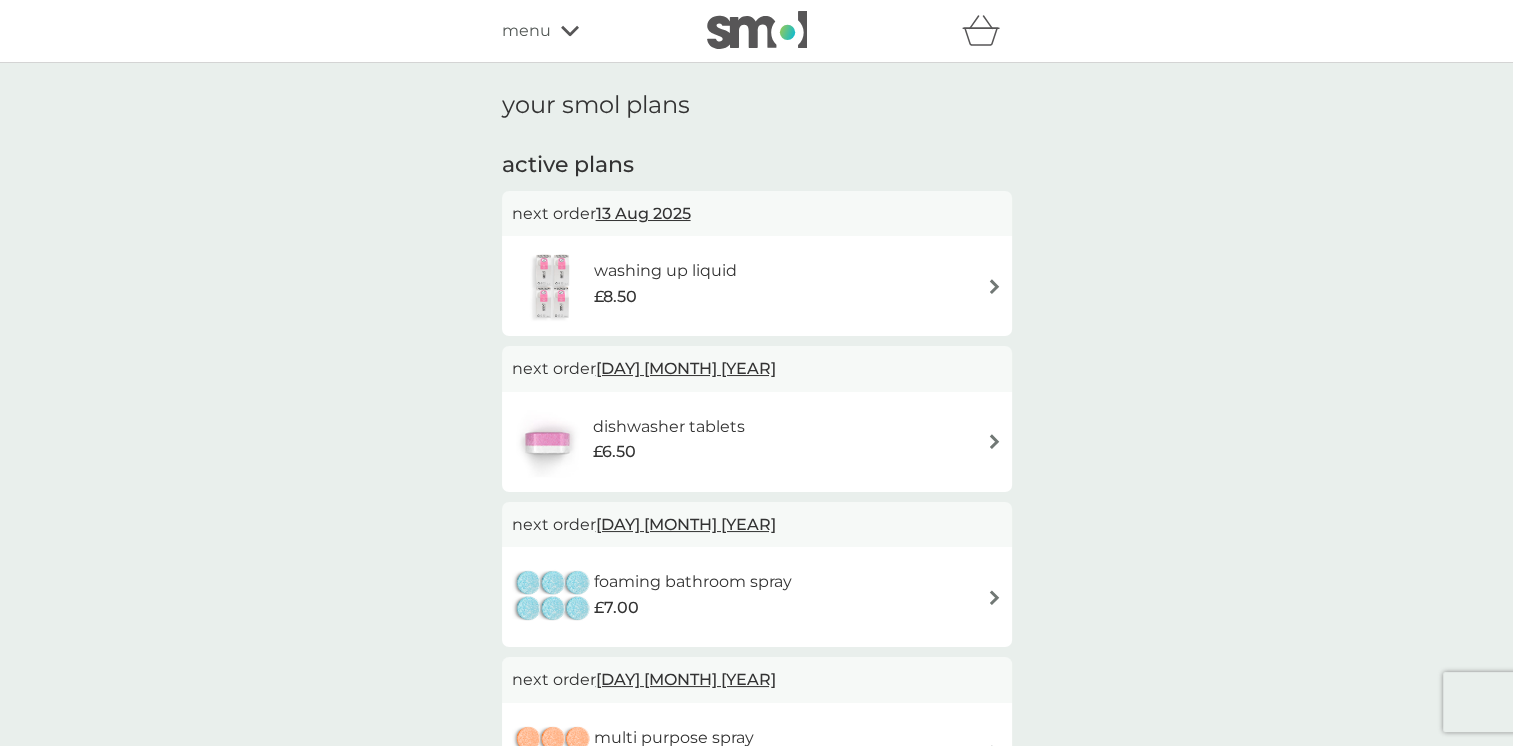 click 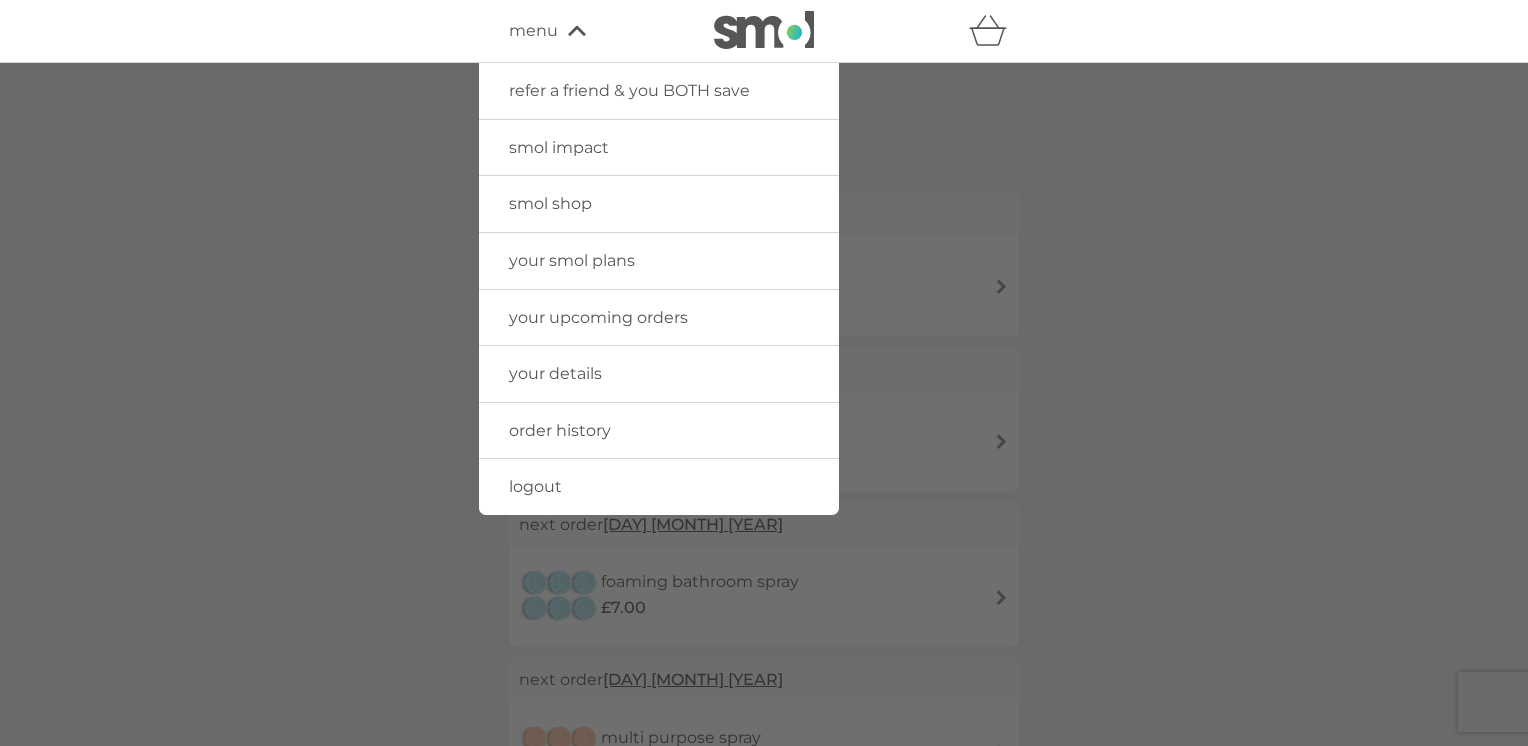 click on "smol shop" at bounding box center [550, 203] 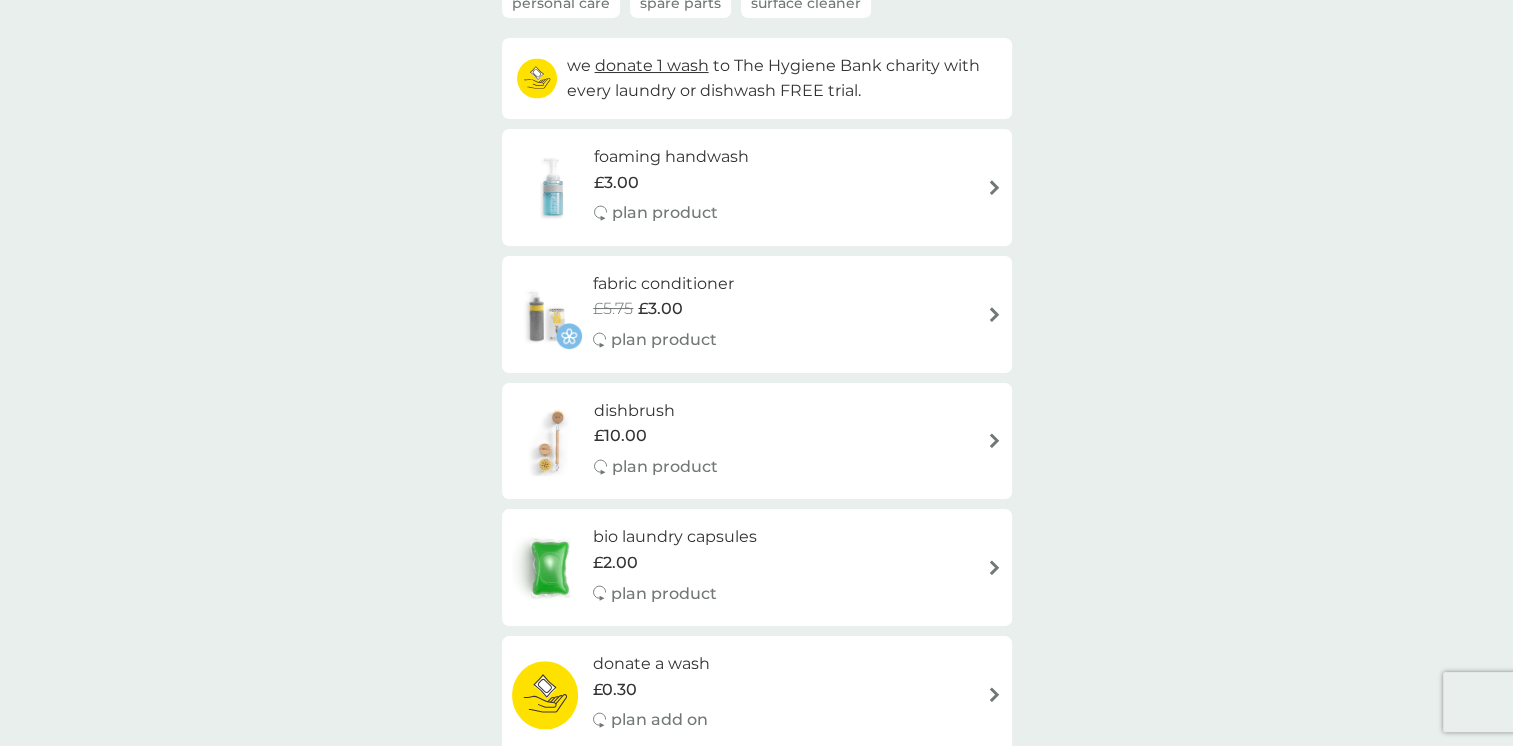 scroll, scrollTop: 240, scrollLeft: 0, axis: vertical 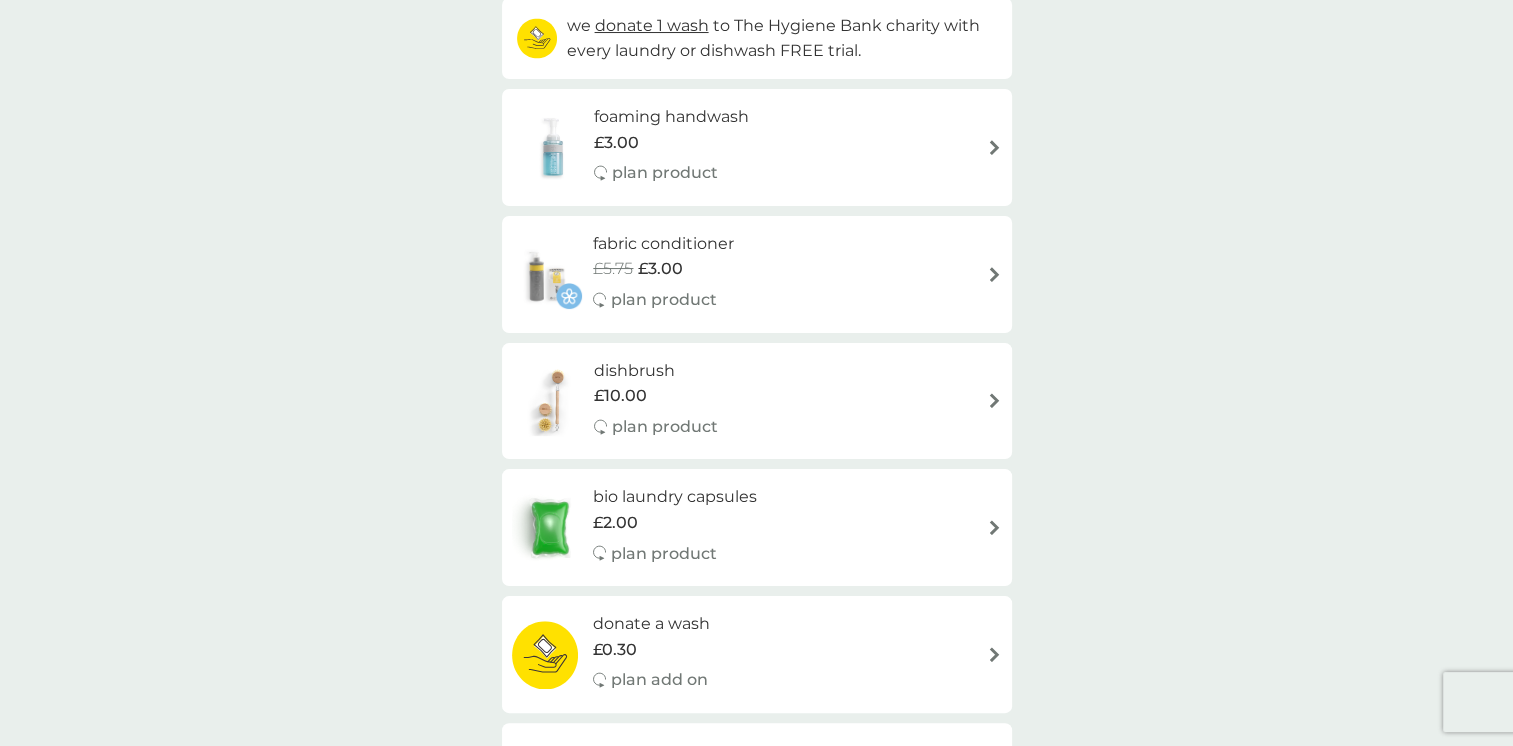 click on "dishbrush" at bounding box center [656, 371] 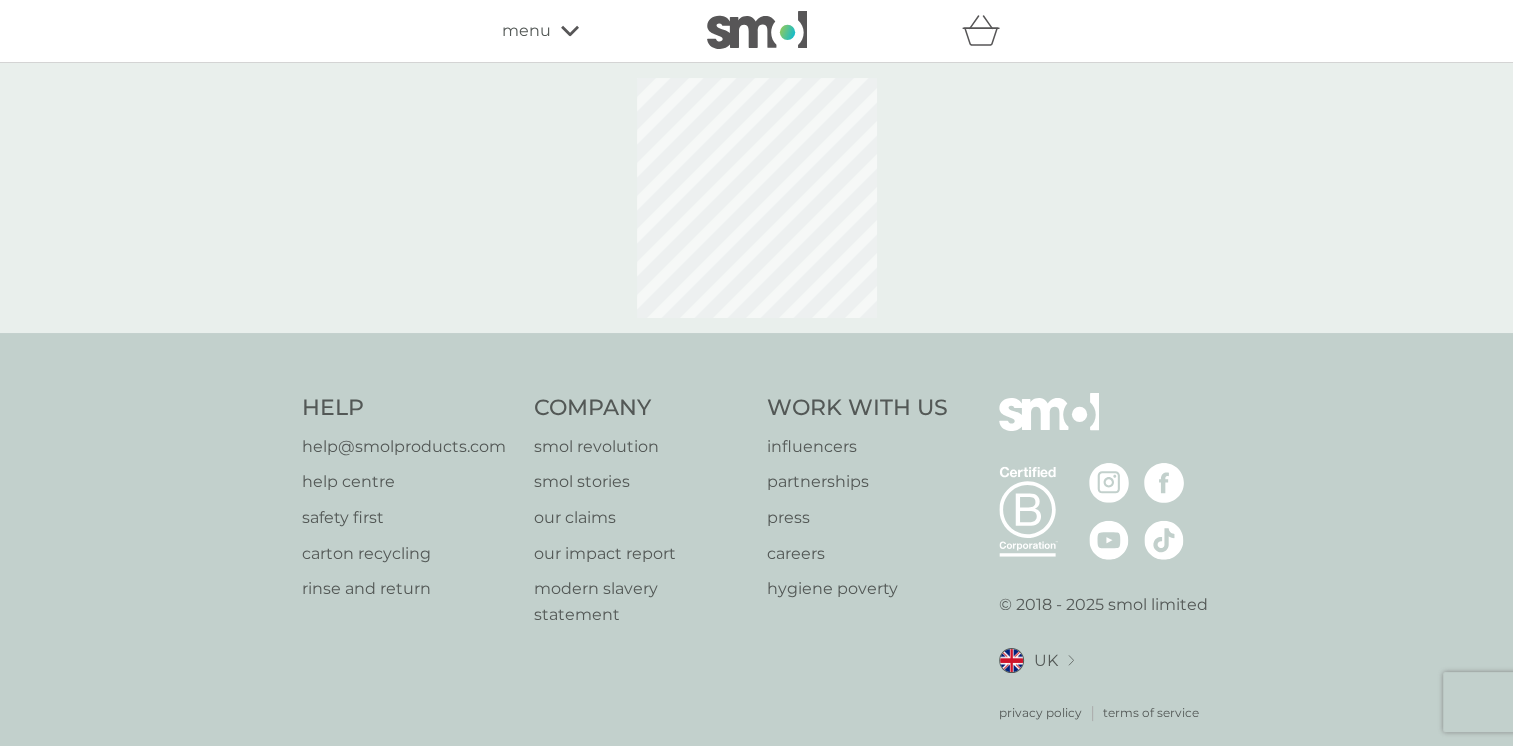 select on "245" 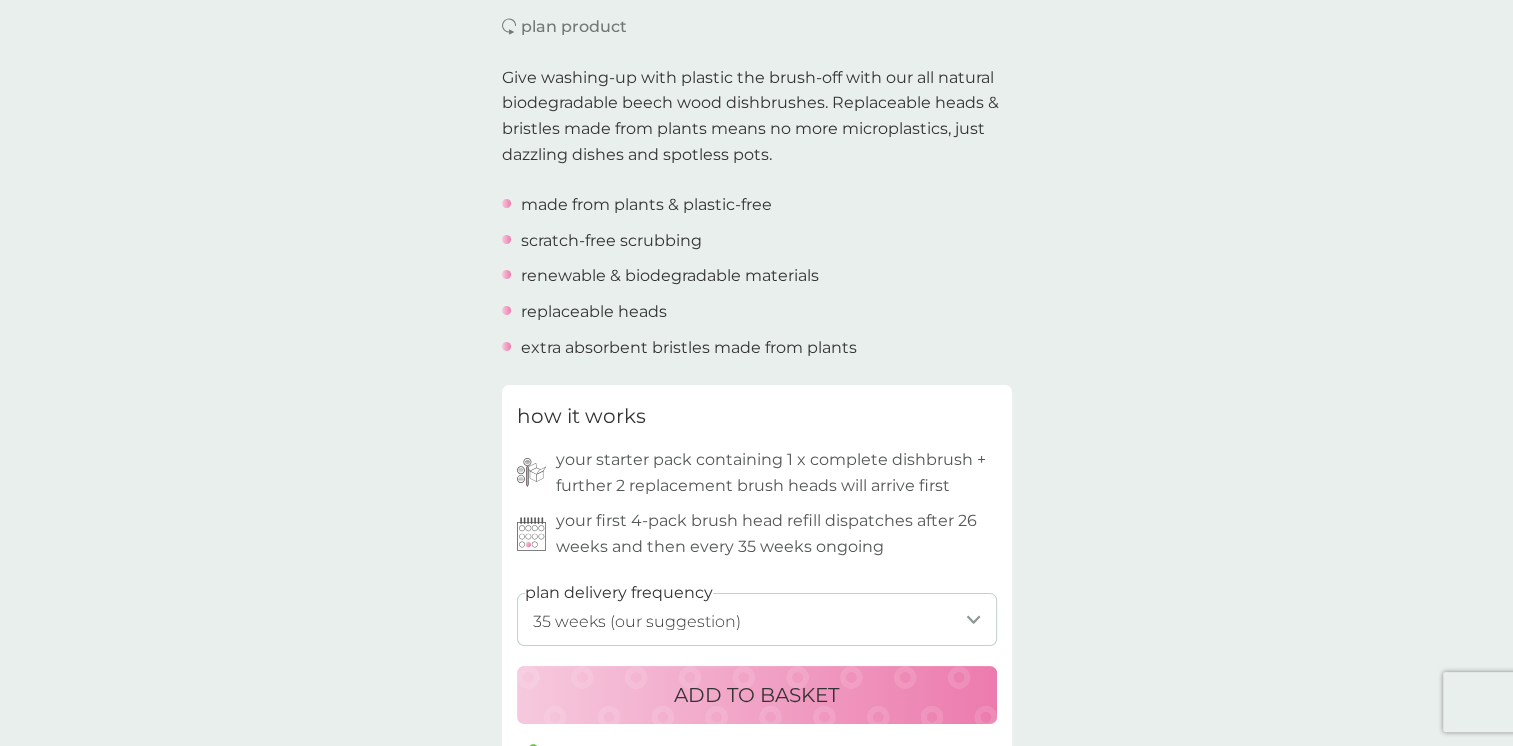 scroll, scrollTop: 640, scrollLeft: 0, axis: vertical 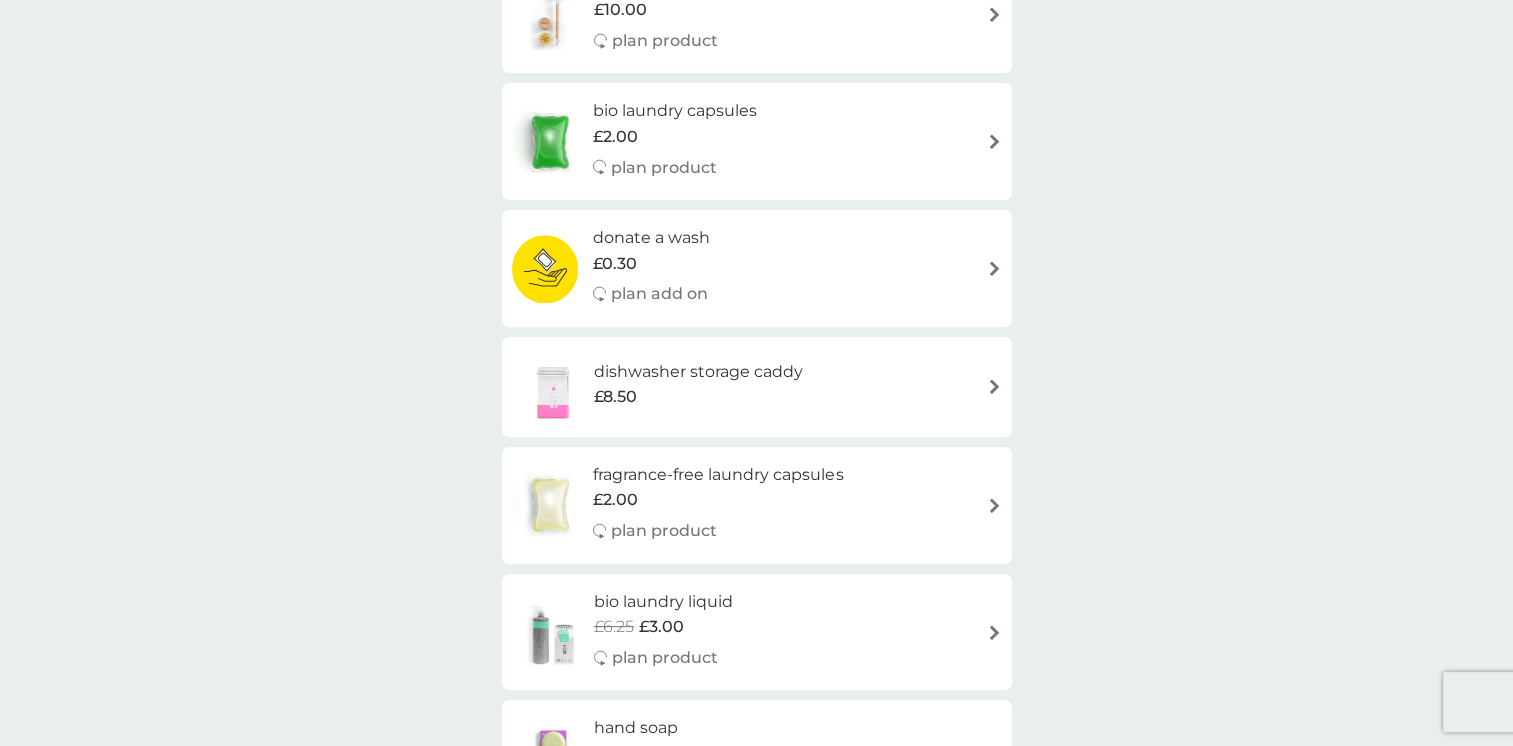 click on "dishwasher storage caddy" at bounding box center (698, 372) 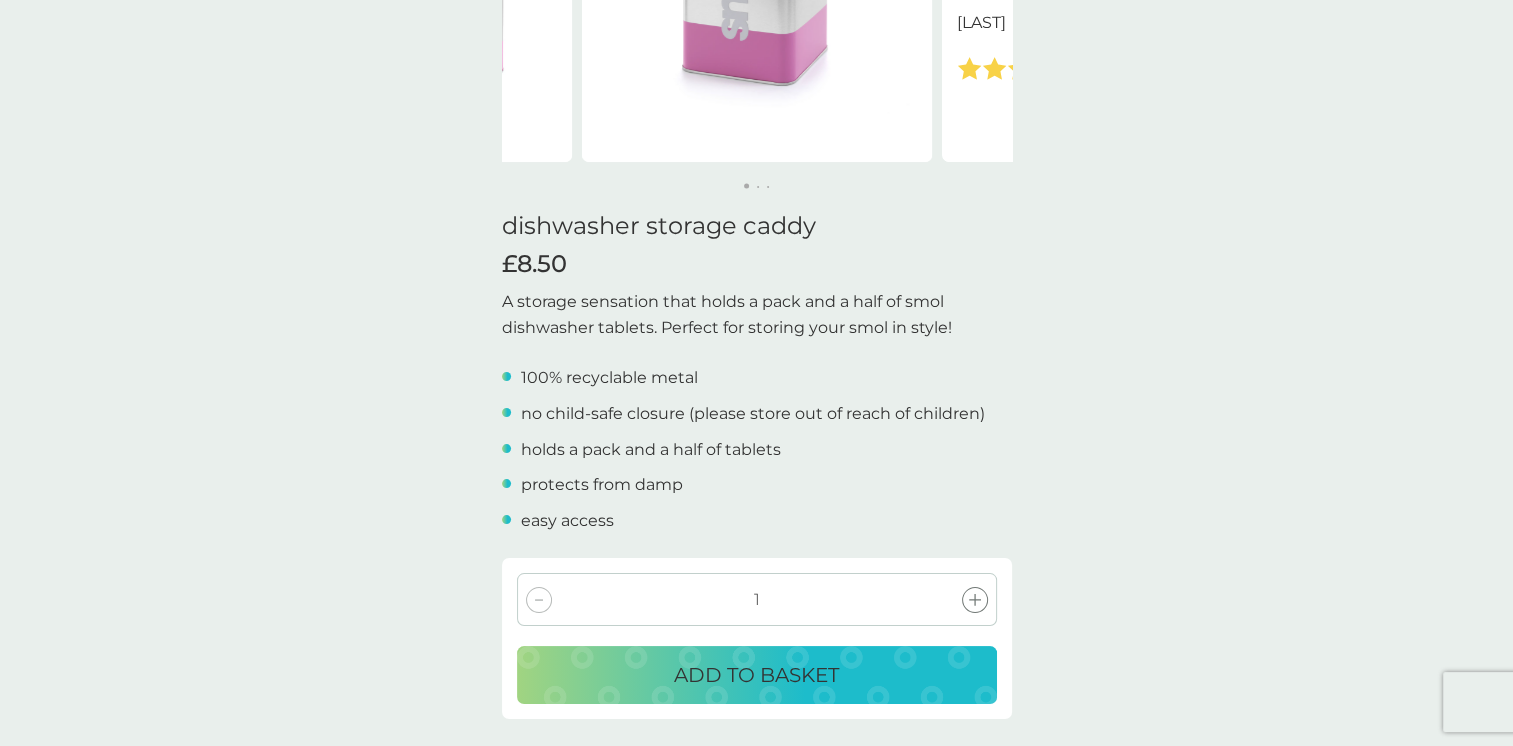 scroll, scrollTop: 333, scrollLeft: 0, axis: vertical 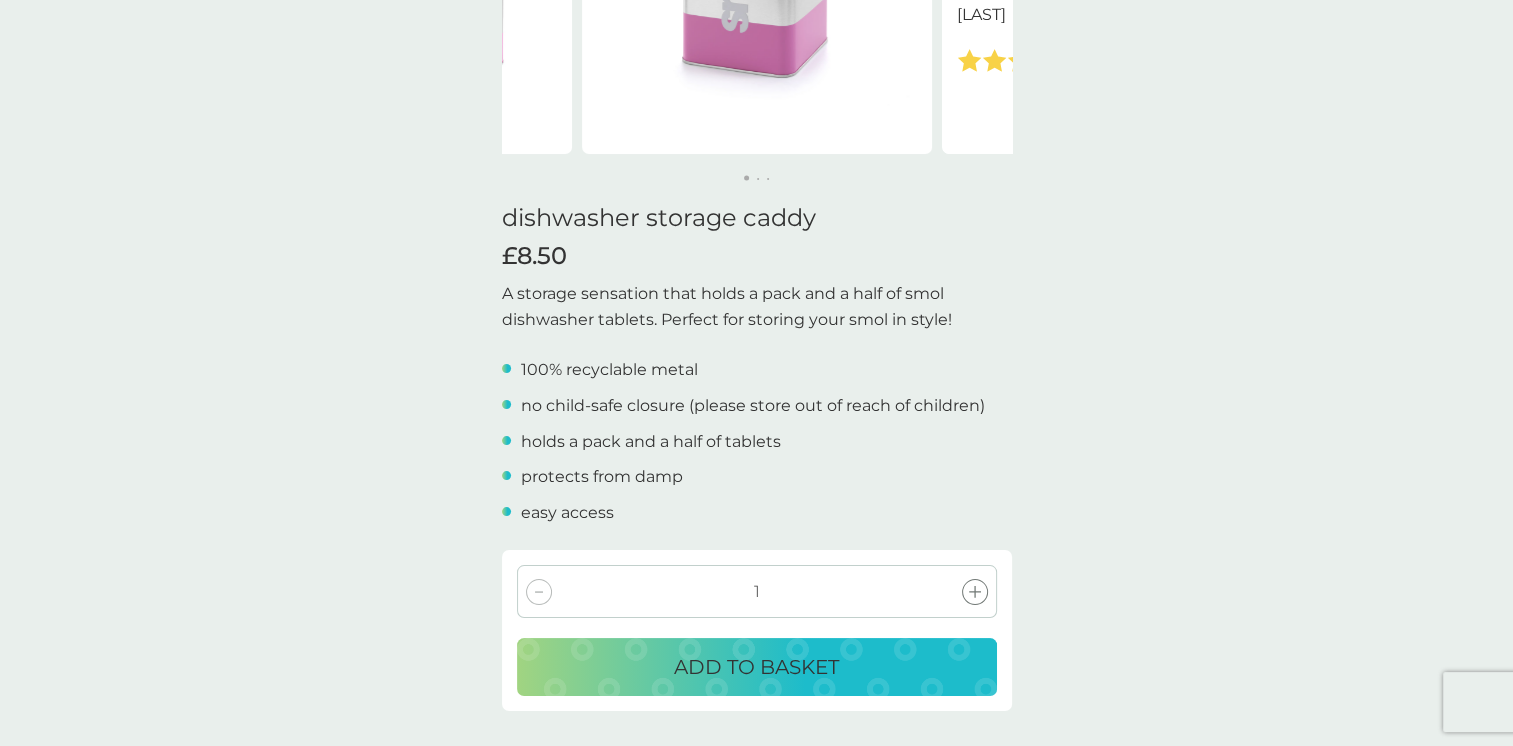 click on "ADD TO BASKET" at bounding box center (756, 667) 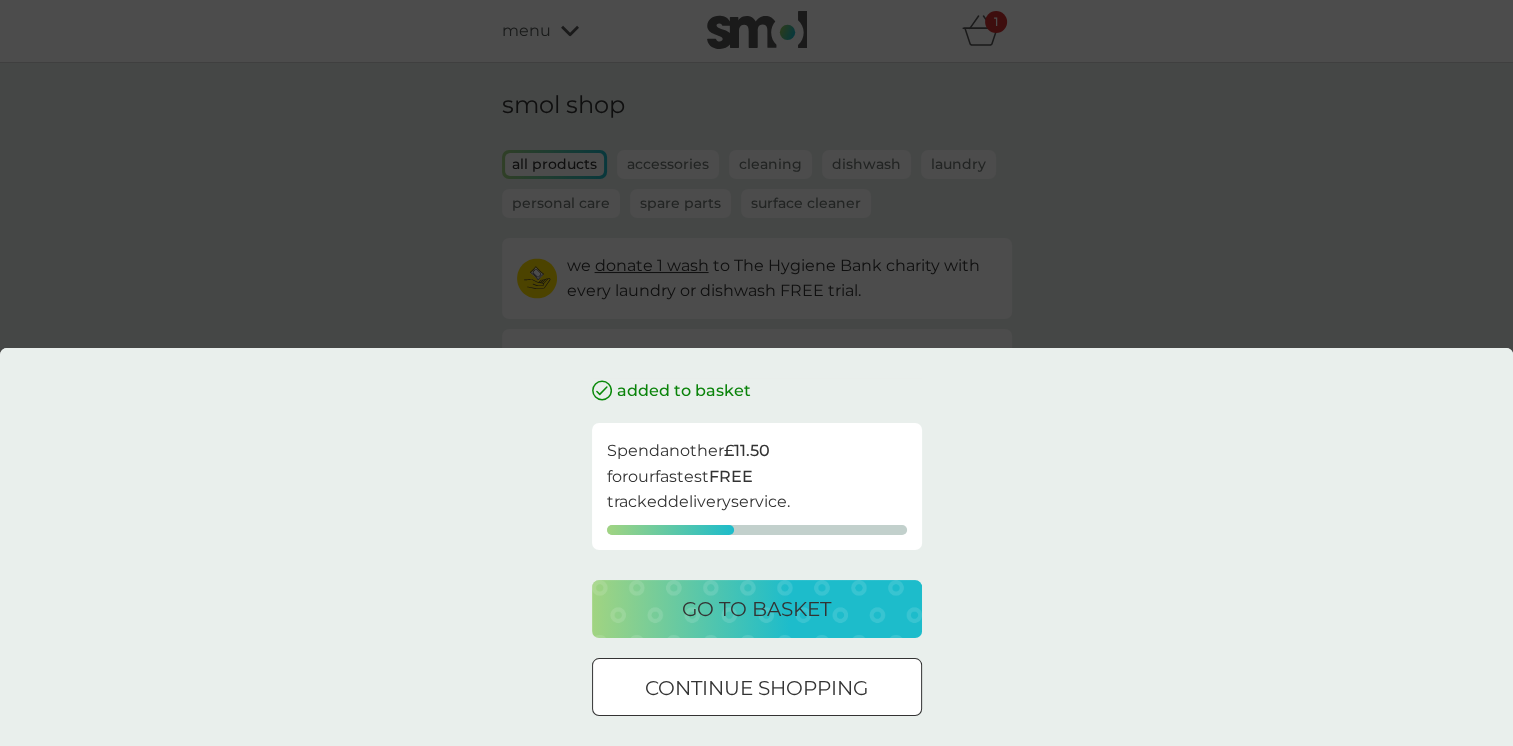 scroll, scrollTop: 626, scrollLeft: 0, axis: vertical 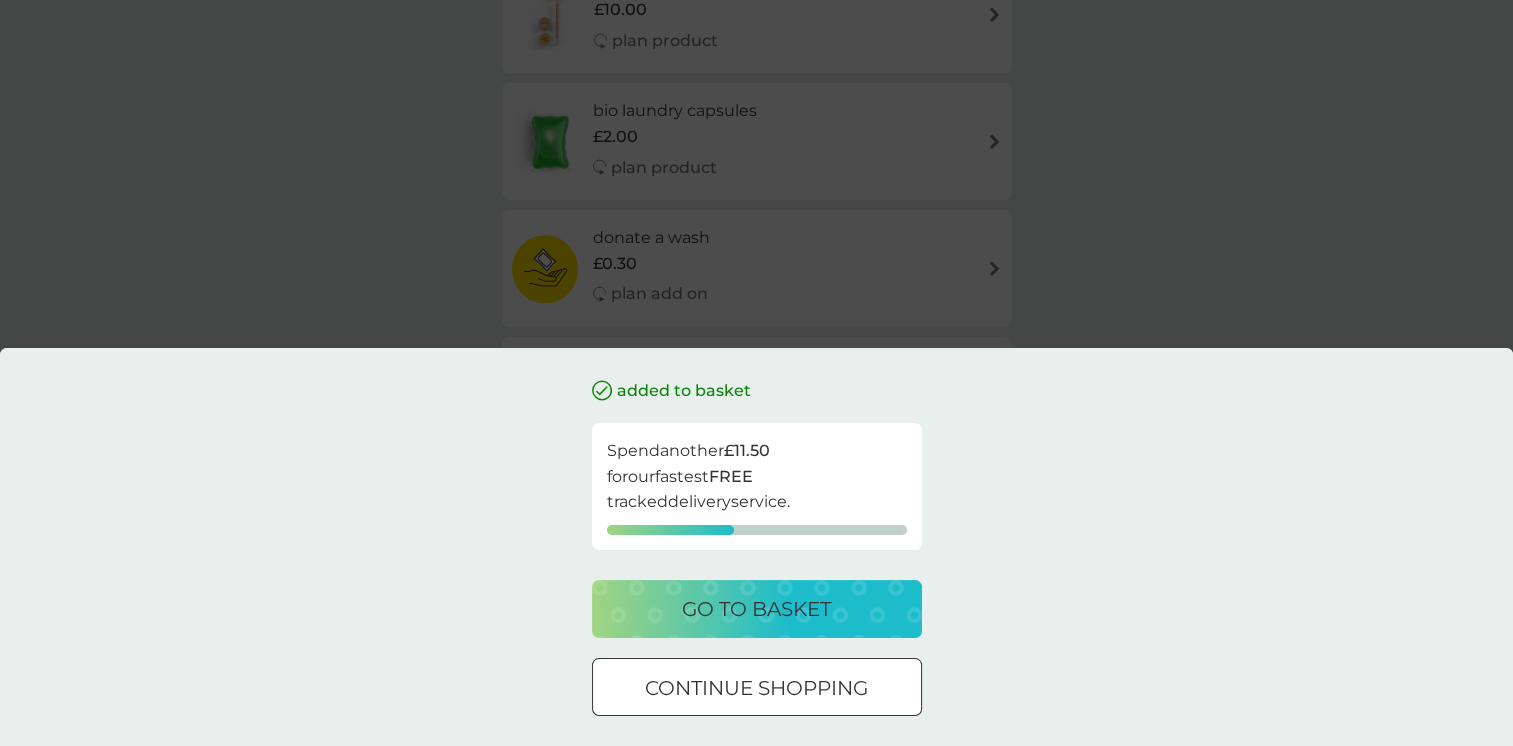 click at bounding box center (757, 688) 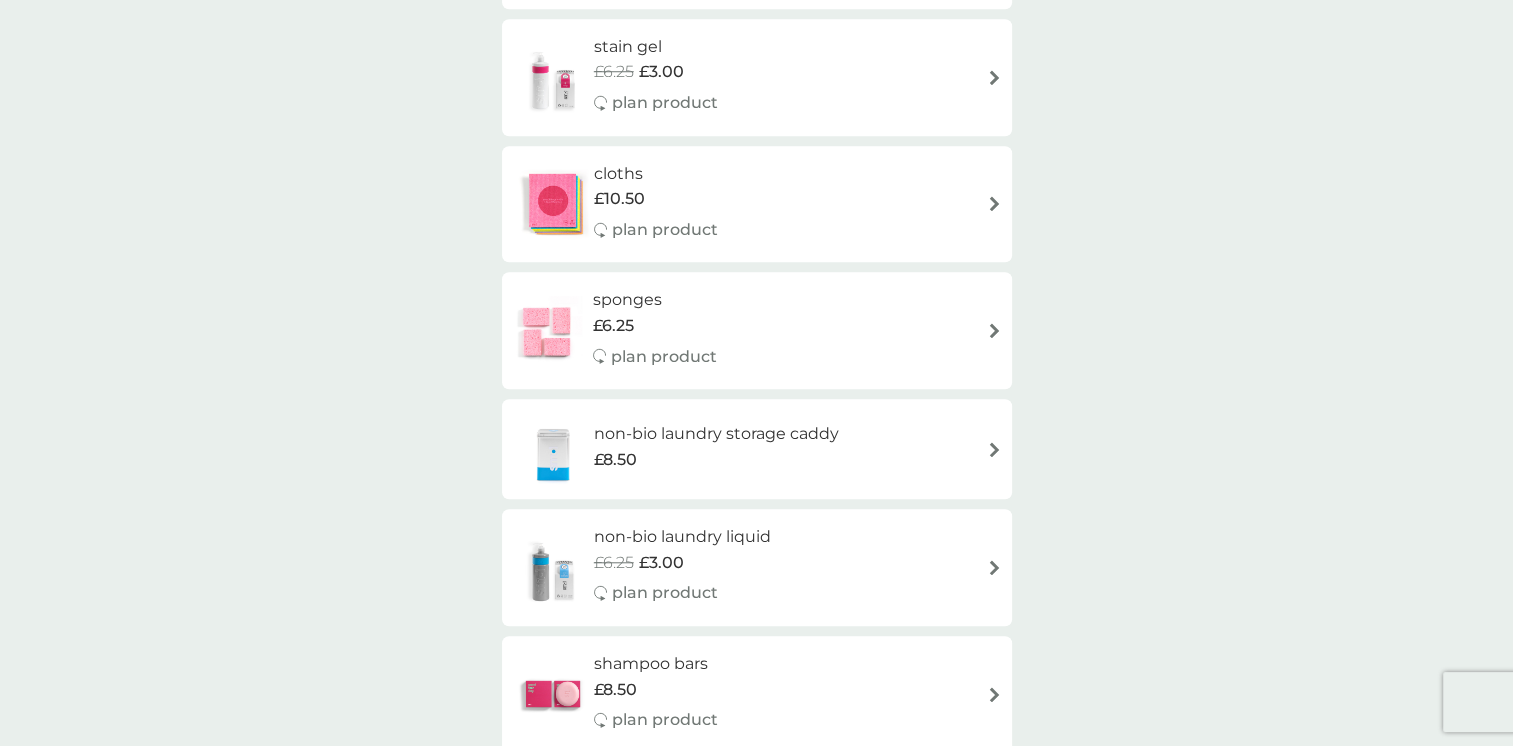 scroll, scrollTop: 1706, scrollLeft: 0, axis: vertical 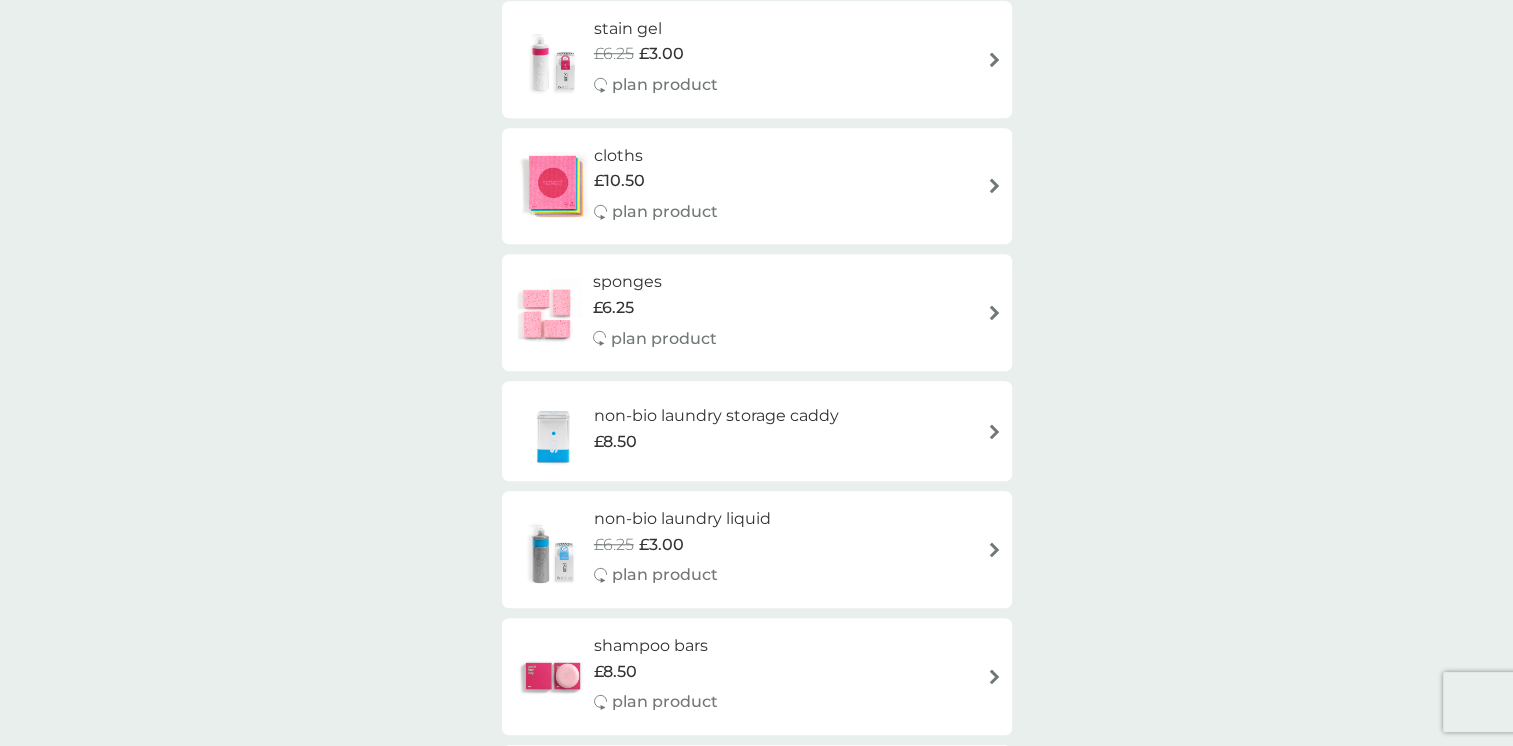 click on "sponges" at bounding box center (655, 282) 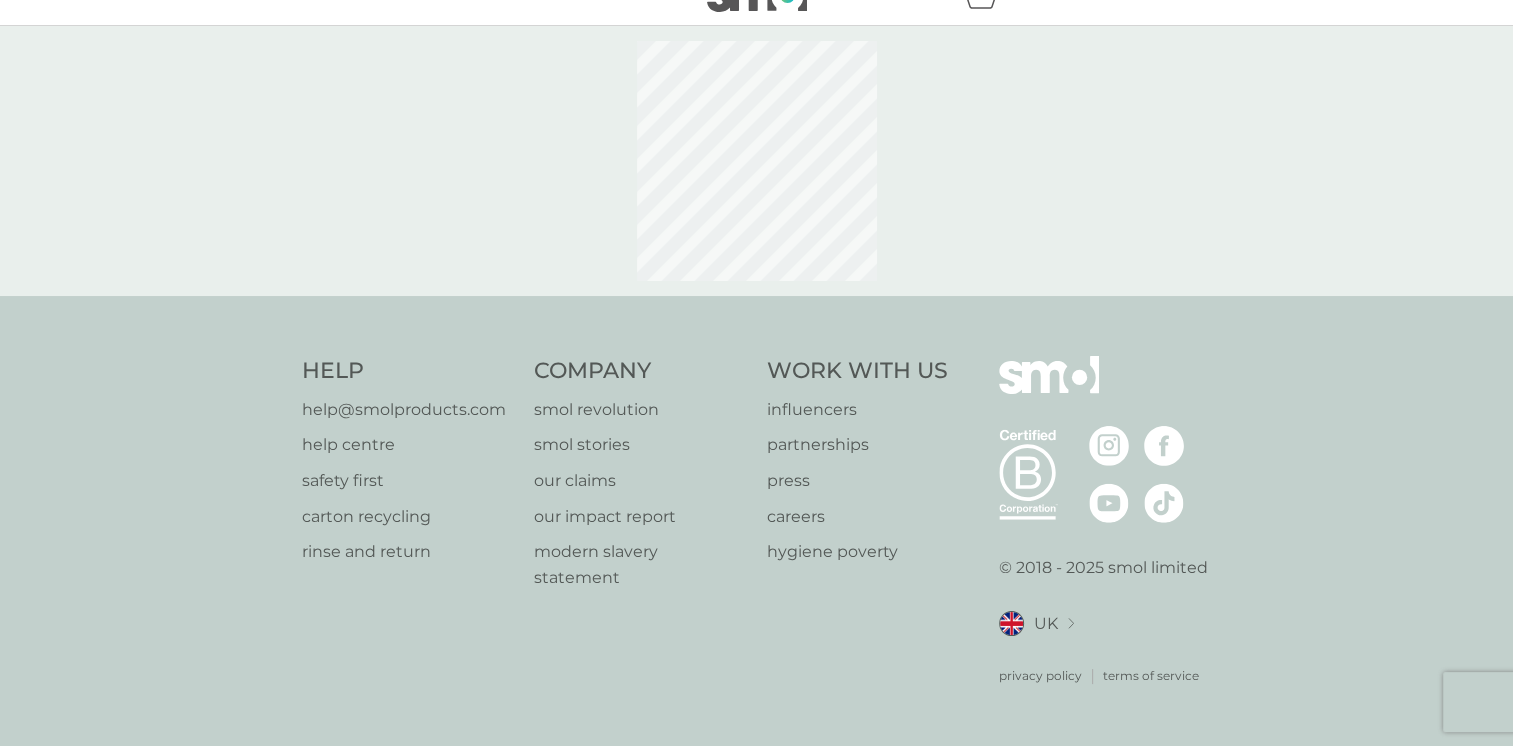 scroll, scrollTop: 0, scrollLeft: 0, axis: both 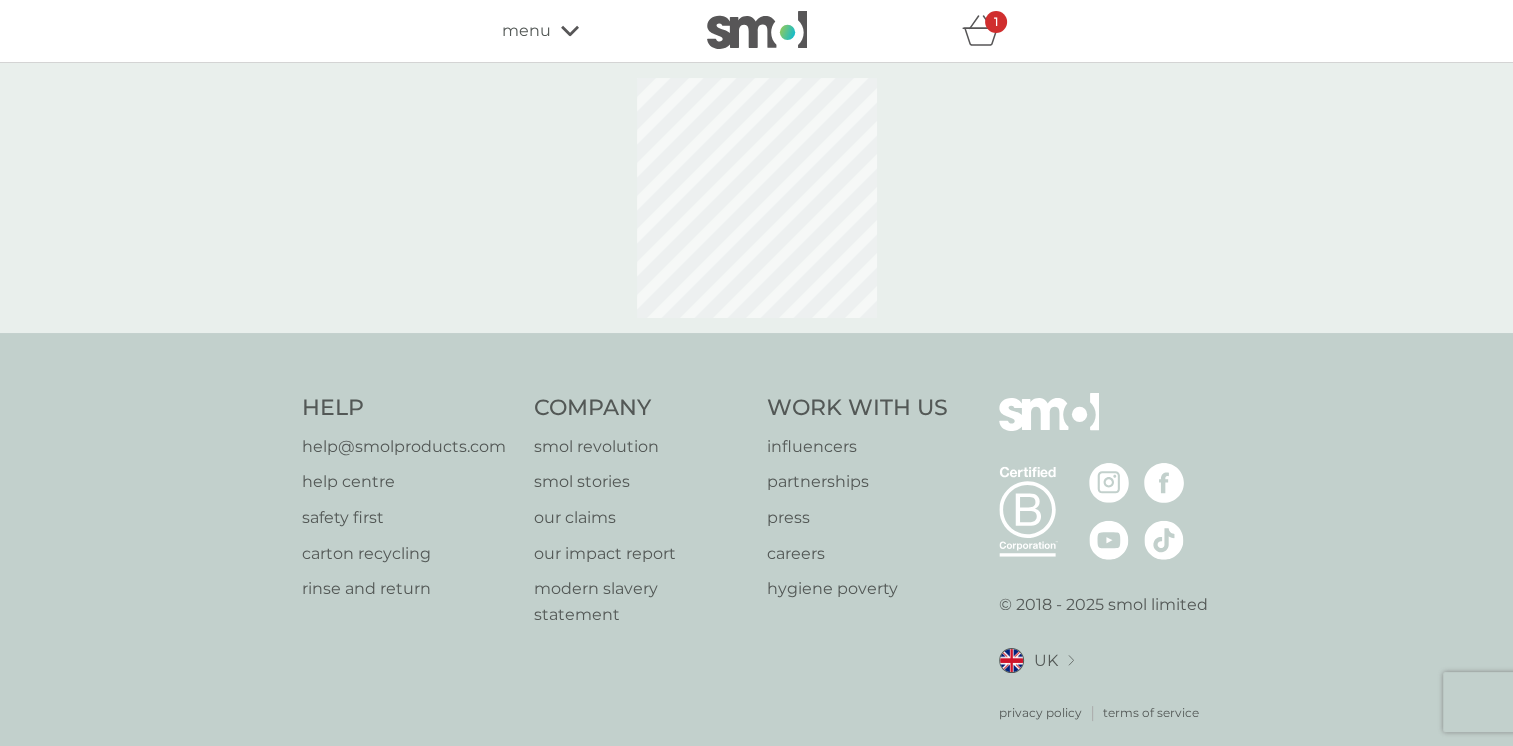 select on "63" 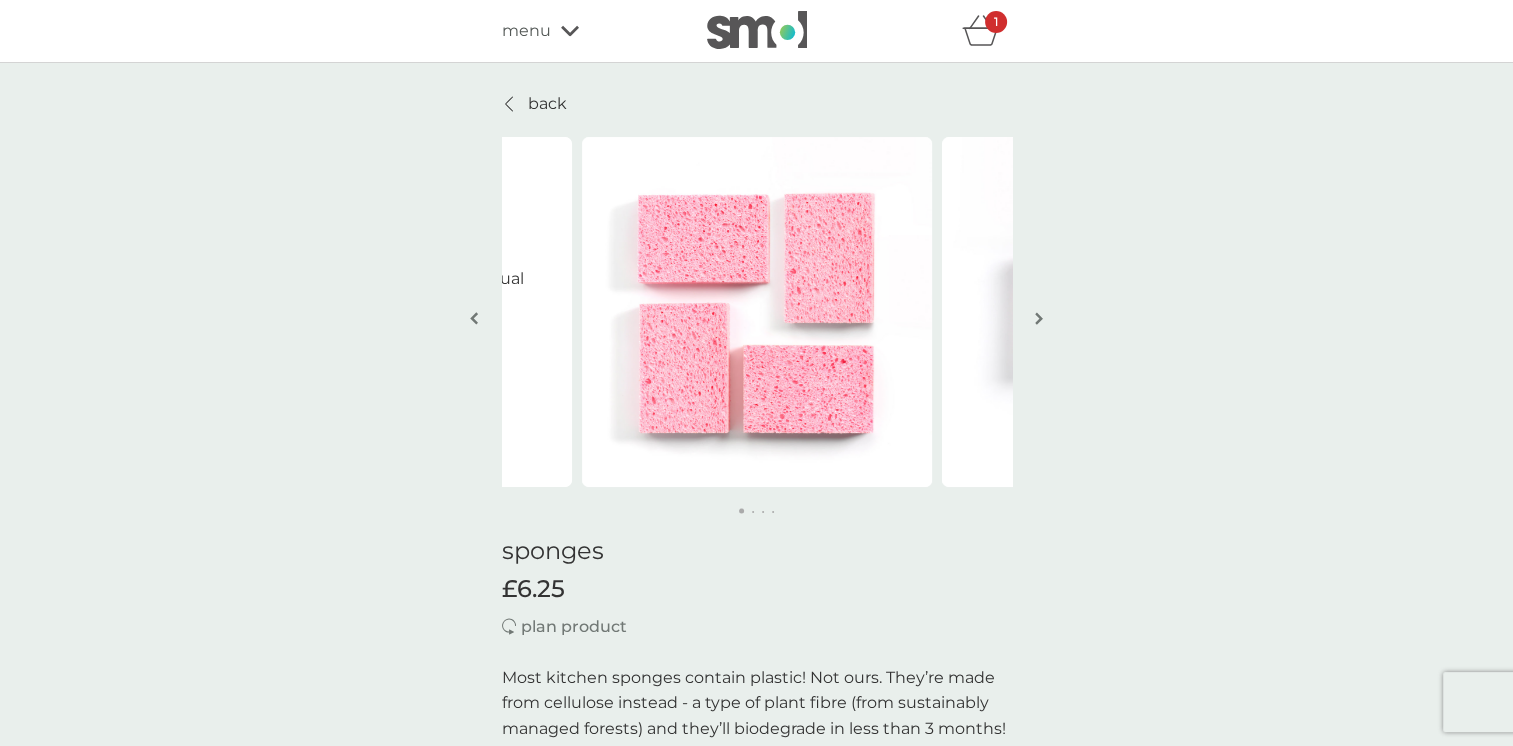 click on "Brilliant Eco friendly, cost effective, punctual and a great company - [FIRST]
Brilliant Eco friendly, cost effective, punctual and a great company - [FIRST]
sponges £6.25 plan product Most kitchen sponges contain plastic! Not ours. They’re made from cellulose instead - a type of plant fibre (from sustainably managed forests) and they’ll biodegrade in less than 3 months! made from plants and plastic-free absorbs 22 x its own weight stored in salty solution for extra sponginess! machine washable biodegradable perfect for washing-up or wiping-down how it works each pack contains 4 pink sponges packs will dispatch at a regular frequency to suit YOU! plan delivery frequency 1 week 2 weeks 3 weeks 4 weeks 5 weeks 6 weeks 7 weeks 8 weeks 9 weeks (our suggestion) 10 weeks 11 weeks 12 weeks 13 weeks 14 weeks 15 weeks 16 weeks 17 weeks 18 weeks 19 weeks 20 weeks 21 weeks 22 weeks 23 weeks 24 weeks 25 weeks 26 weeks 27 weeks 28 weeks 29 weeks 30 weeks ADD TO BASKET great for you ." at bounding box center (756, 1255) 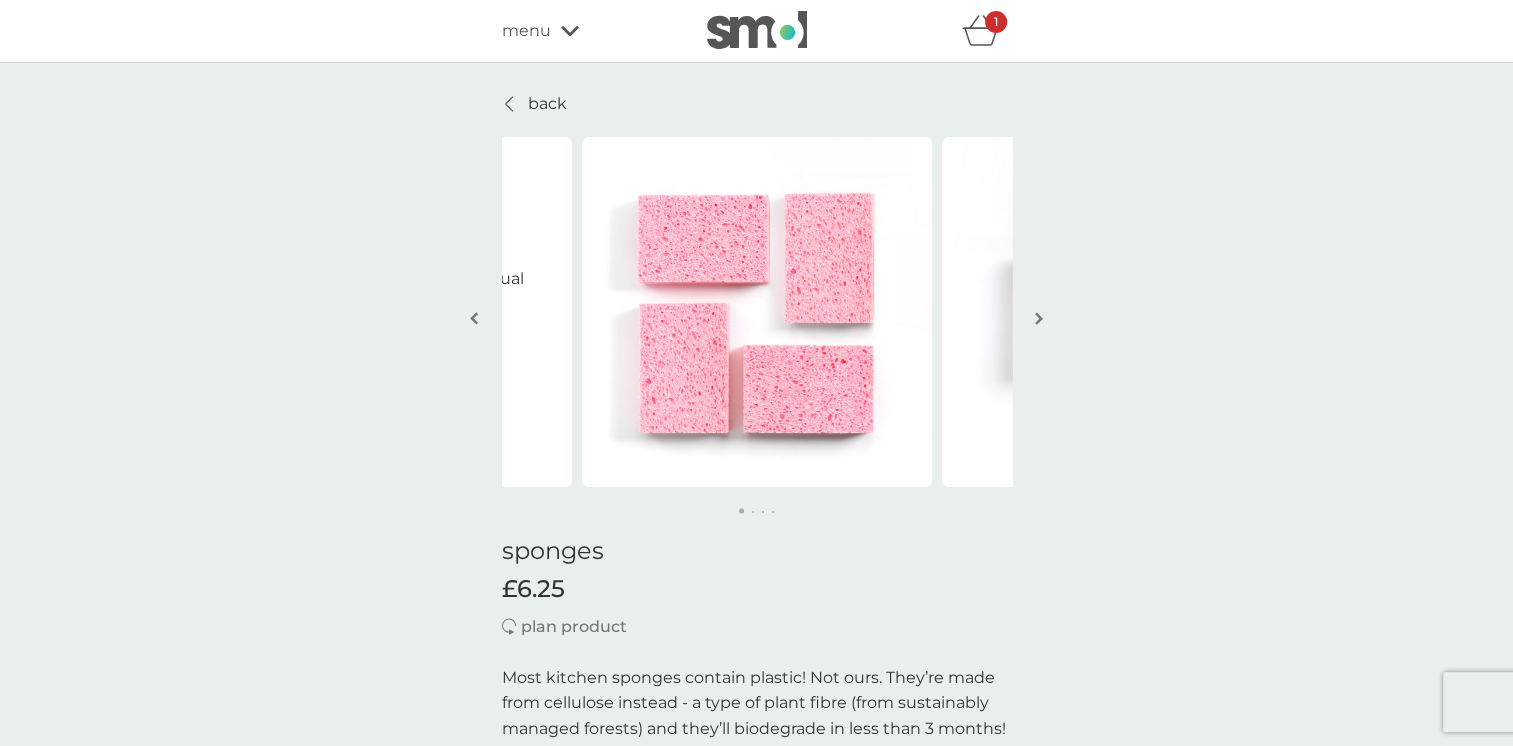 click at bounding box center (1039, 318) 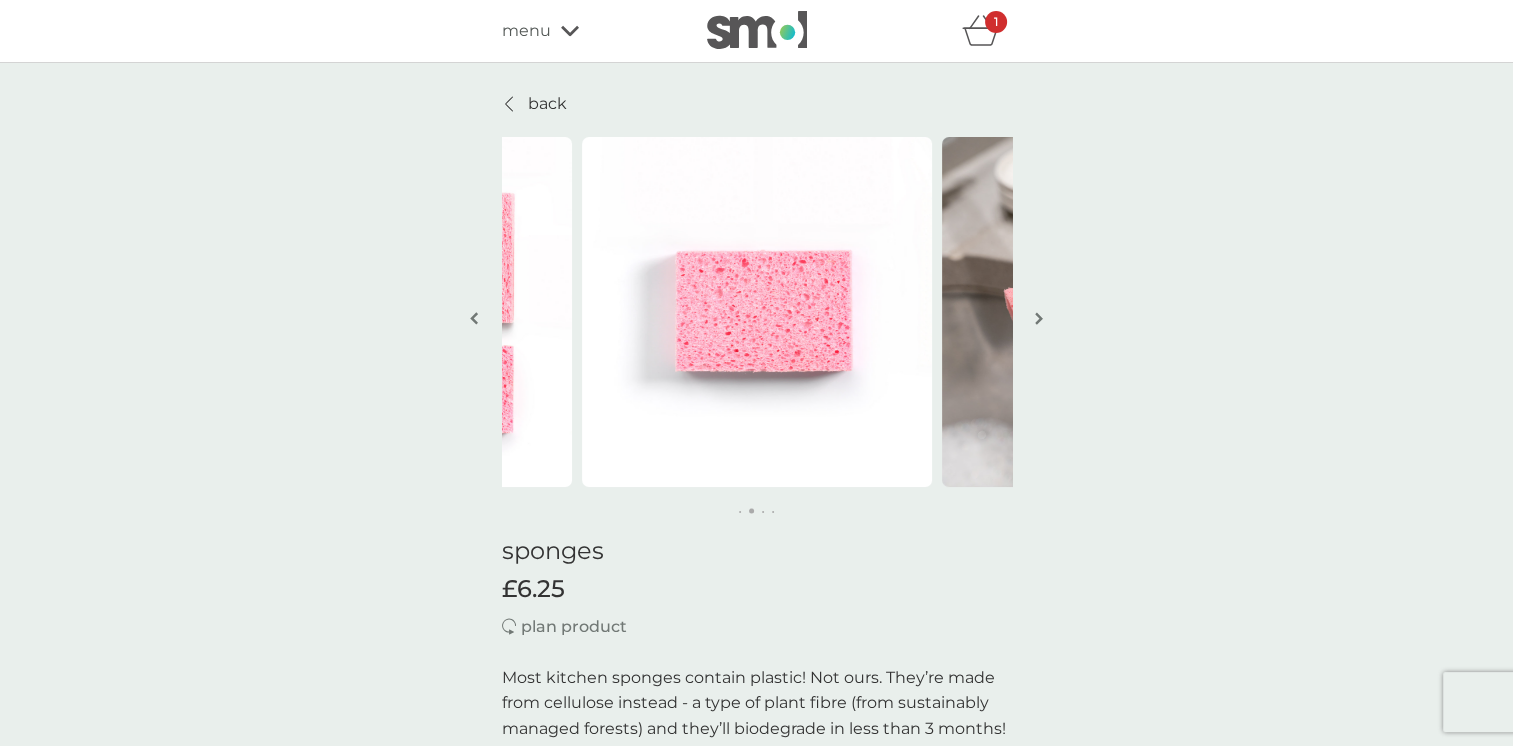 click at bounding box center [1039, 318] 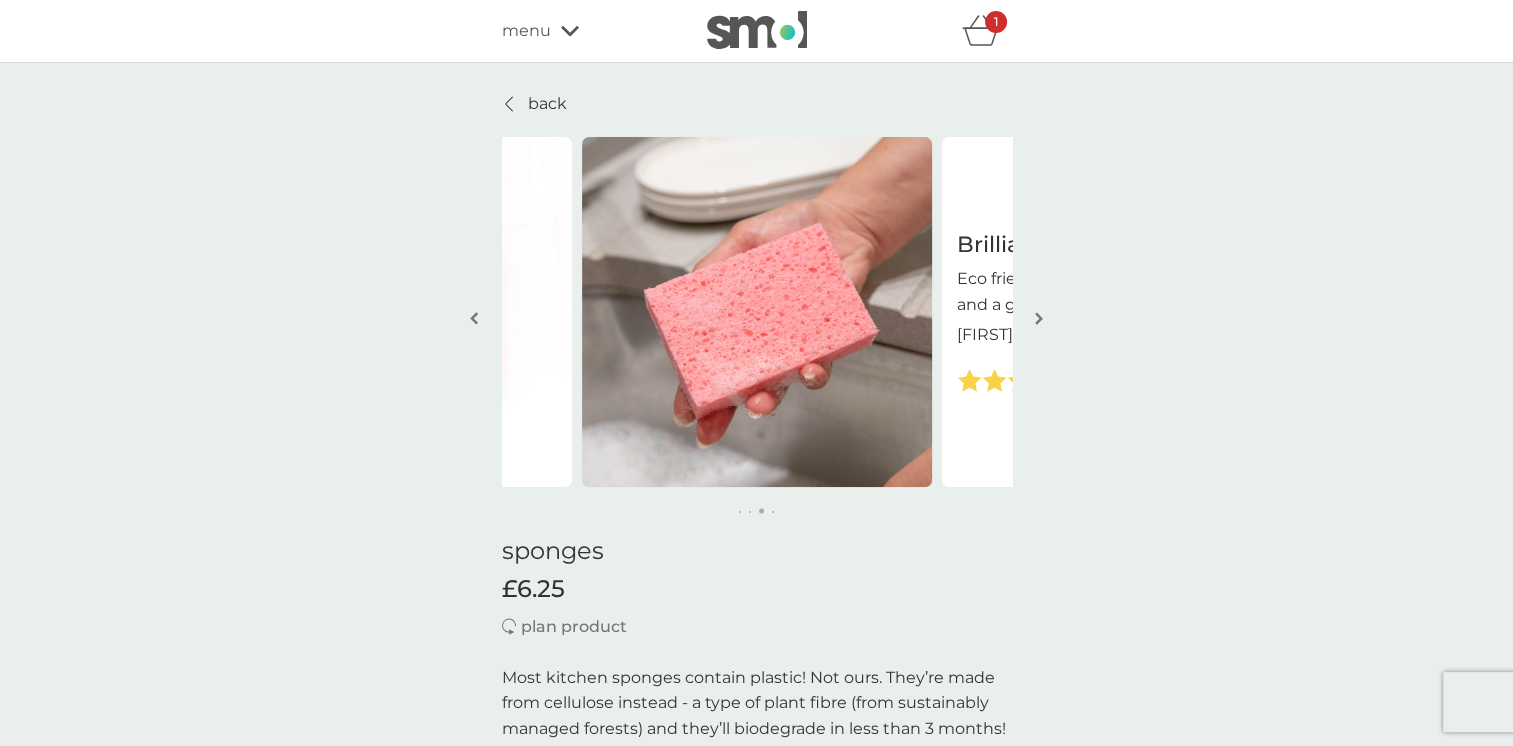 click at bounding box center [1039, 318] 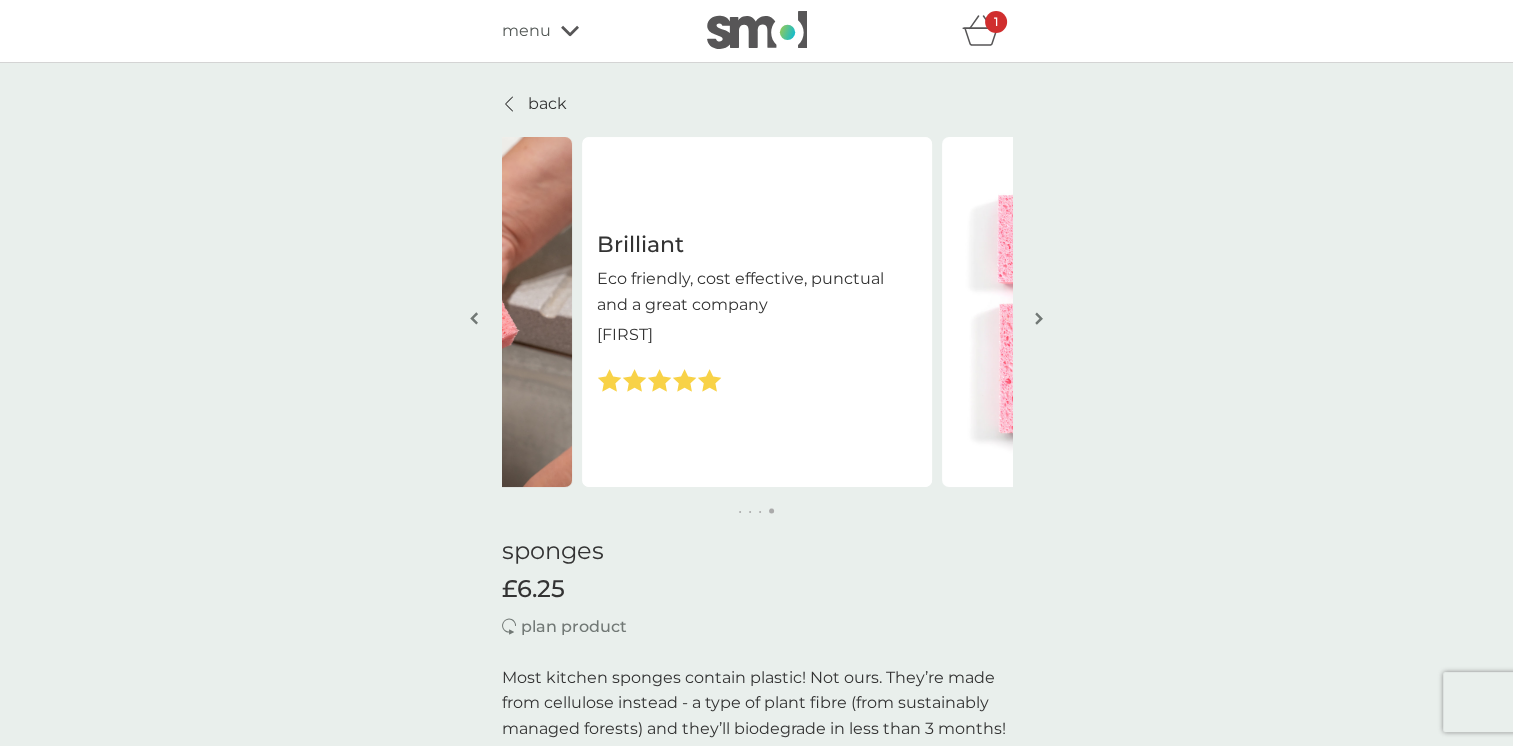 click at bounding box center (1039, 318) 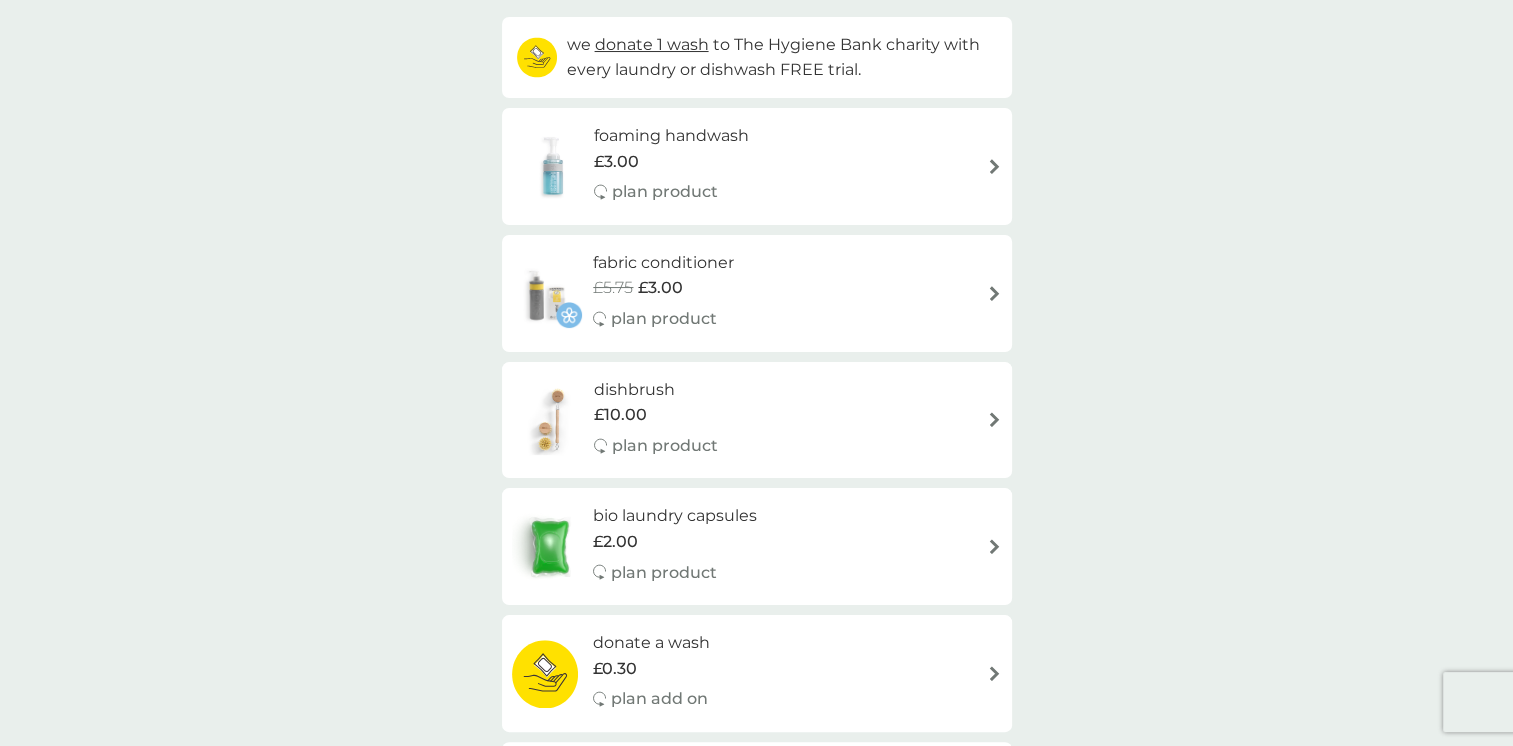 scroll, scrollTop: 212, scrollLeft: 0, axis: vertical 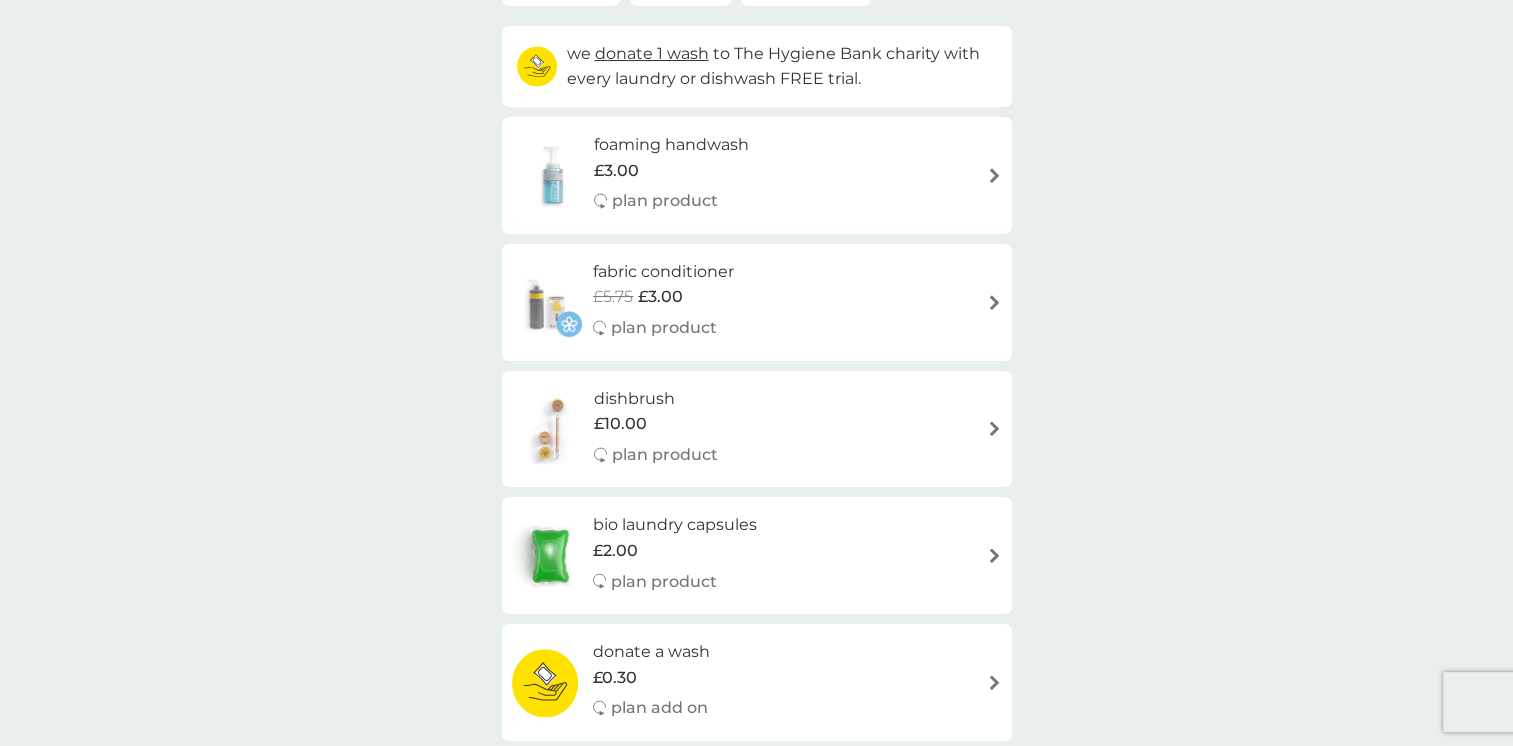 click on "foaming handwash £3.00 plan product" at bounding box center (757, 175) 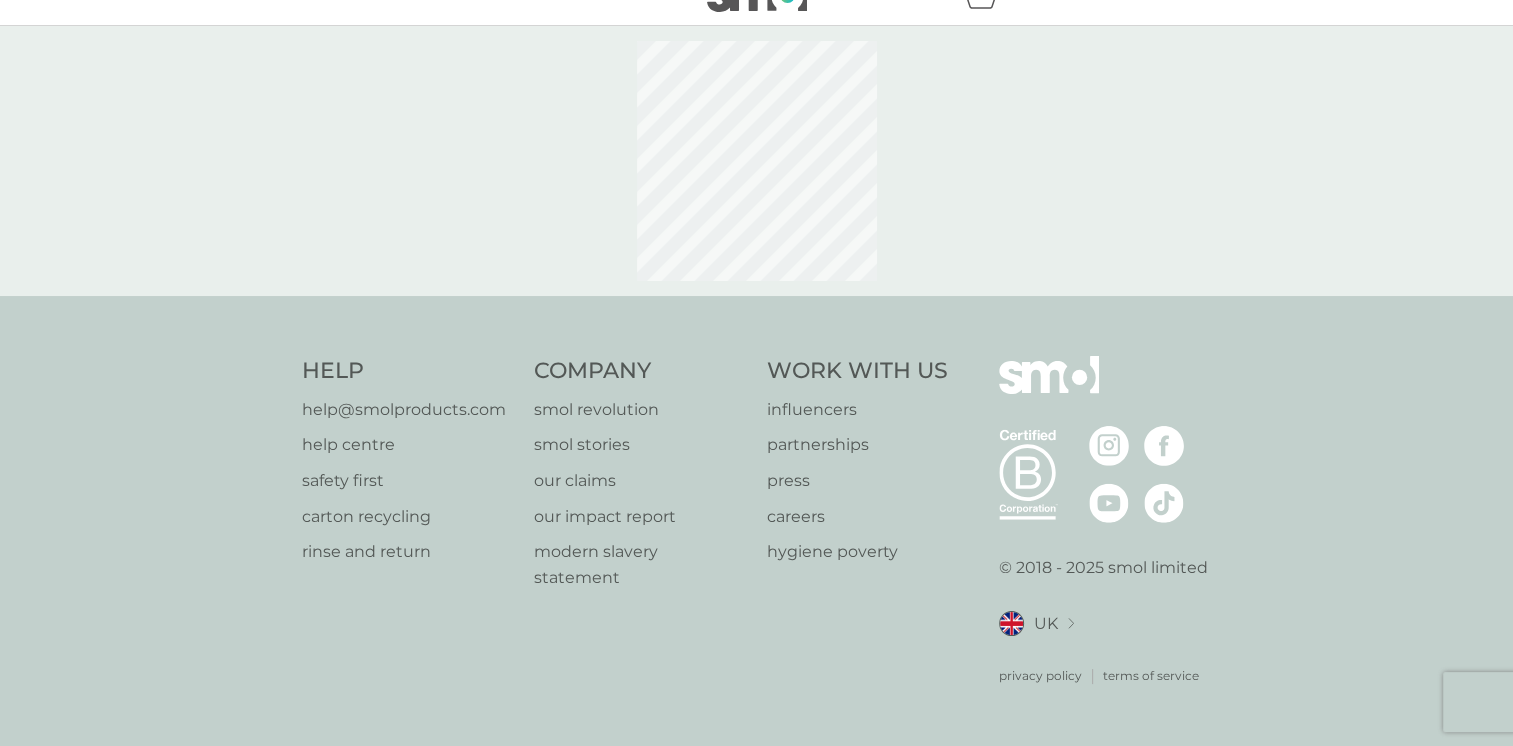 scroll, scrollTop: 0, scrollLeft: 0, axis: both 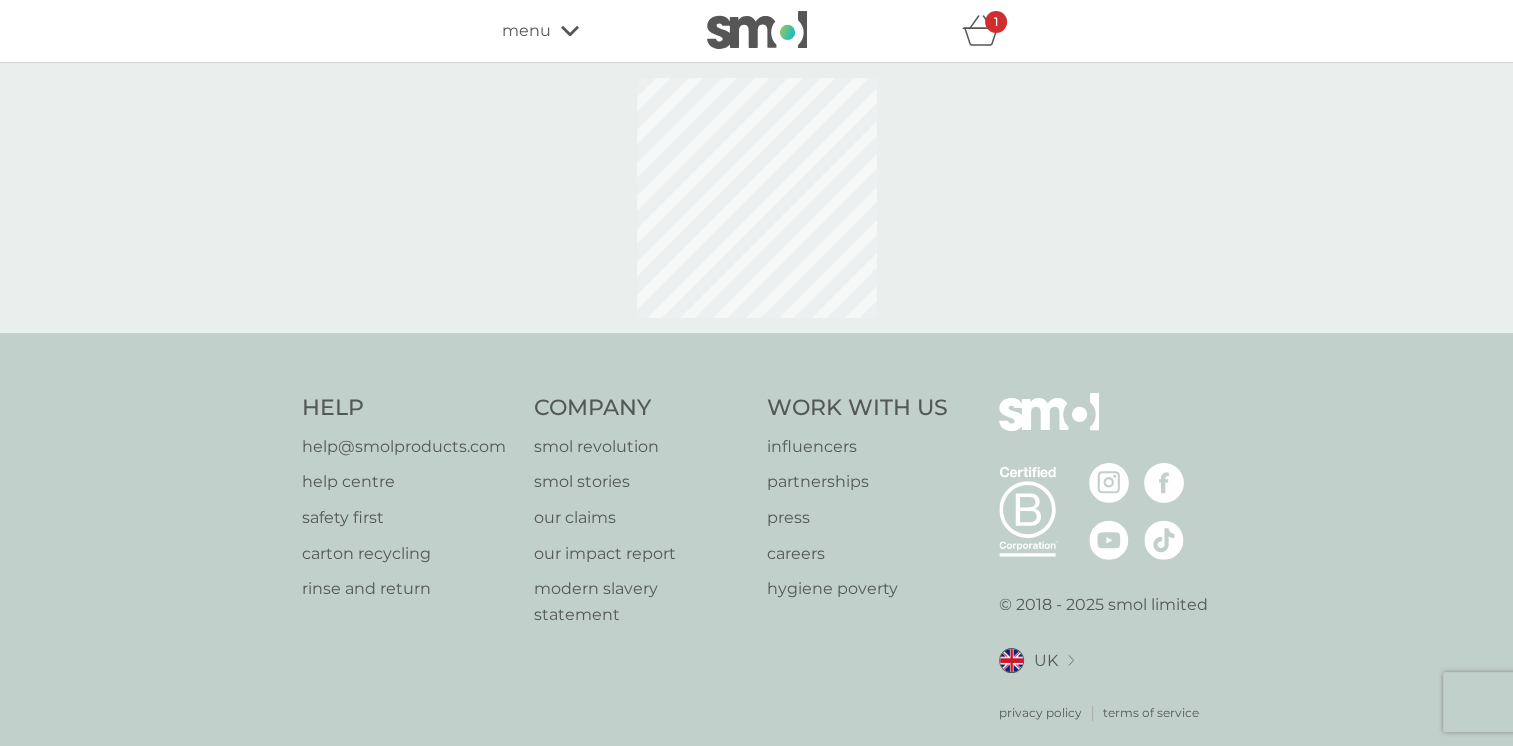 select on "119" 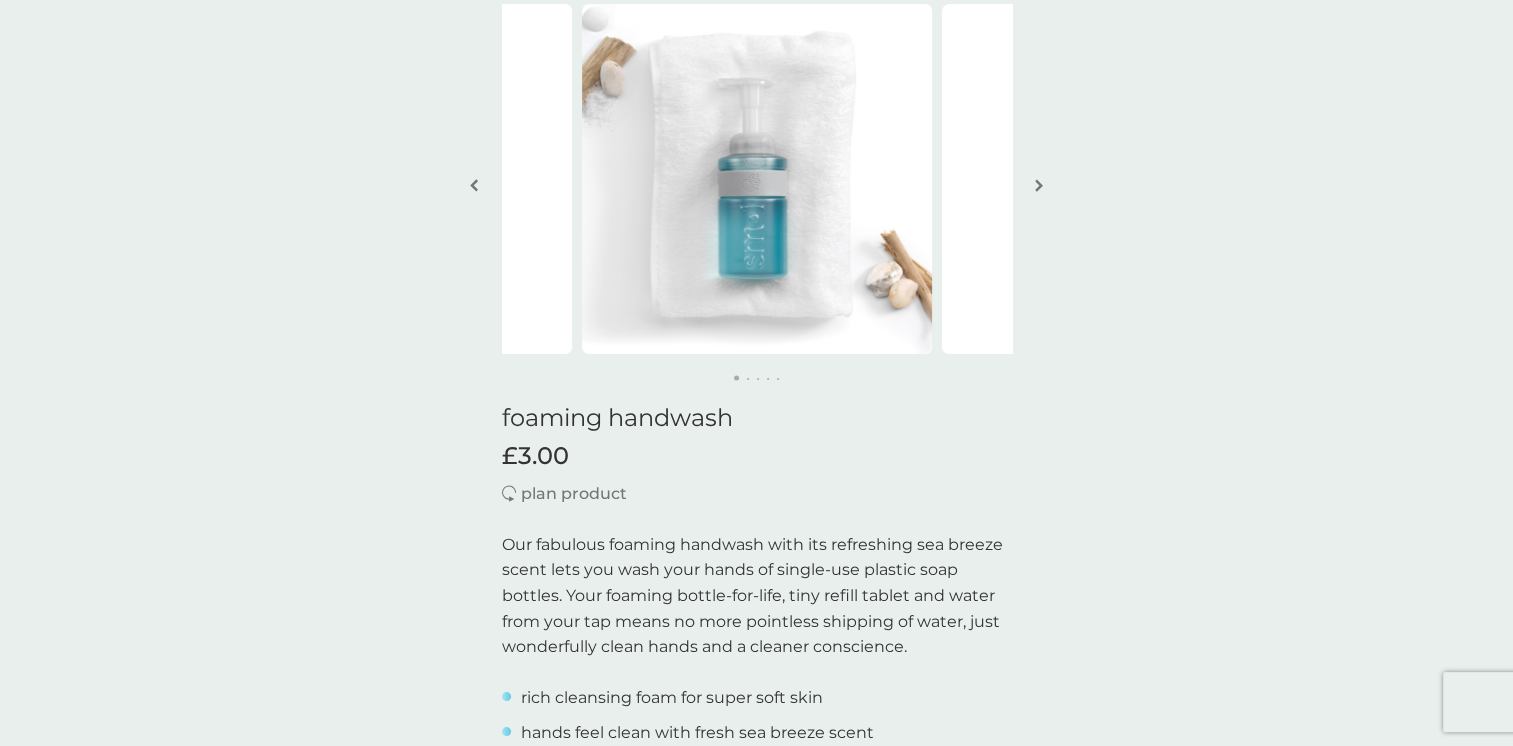 scroll, scrollTop: 0, scrollLeft: 0, axis: both 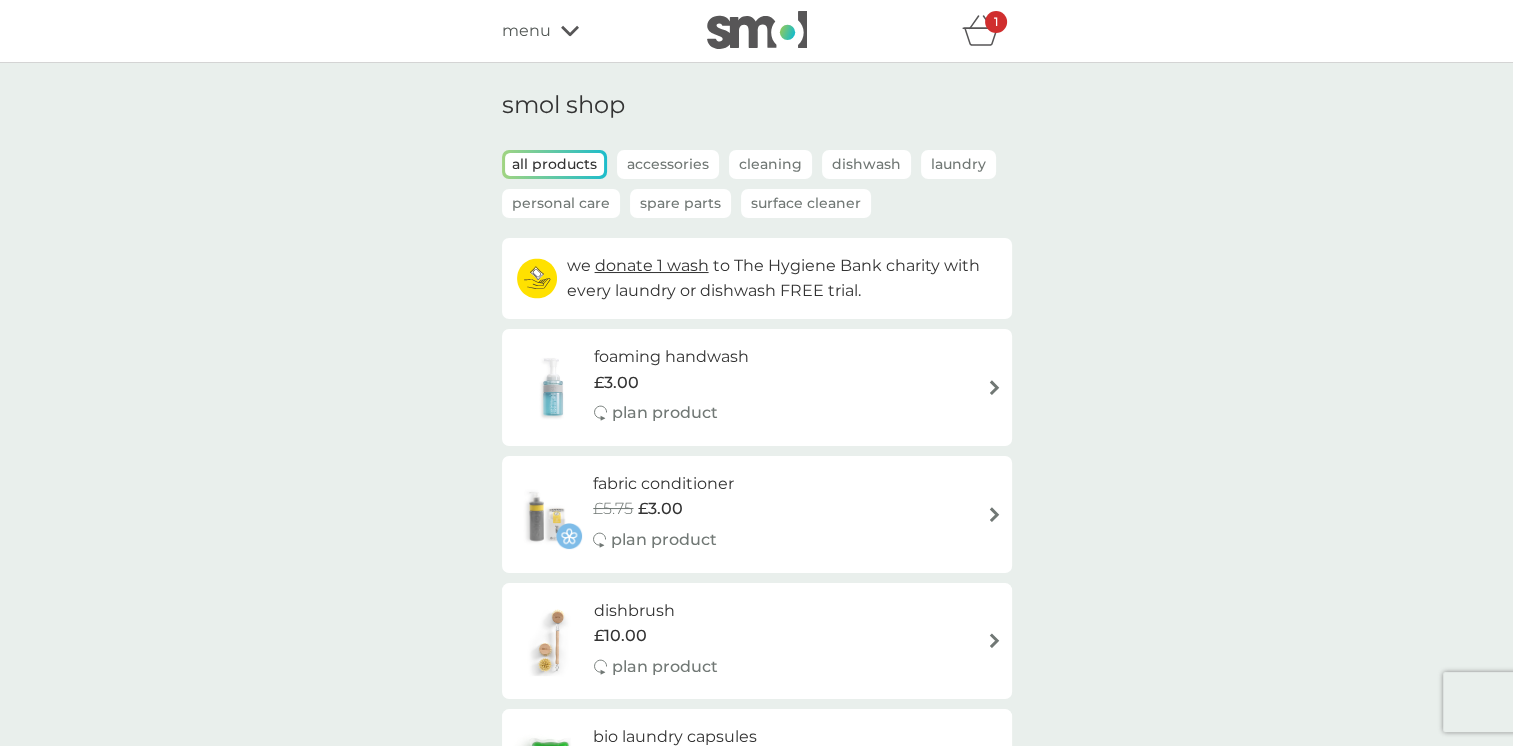 click on "1" at bounding box center [996, 22] 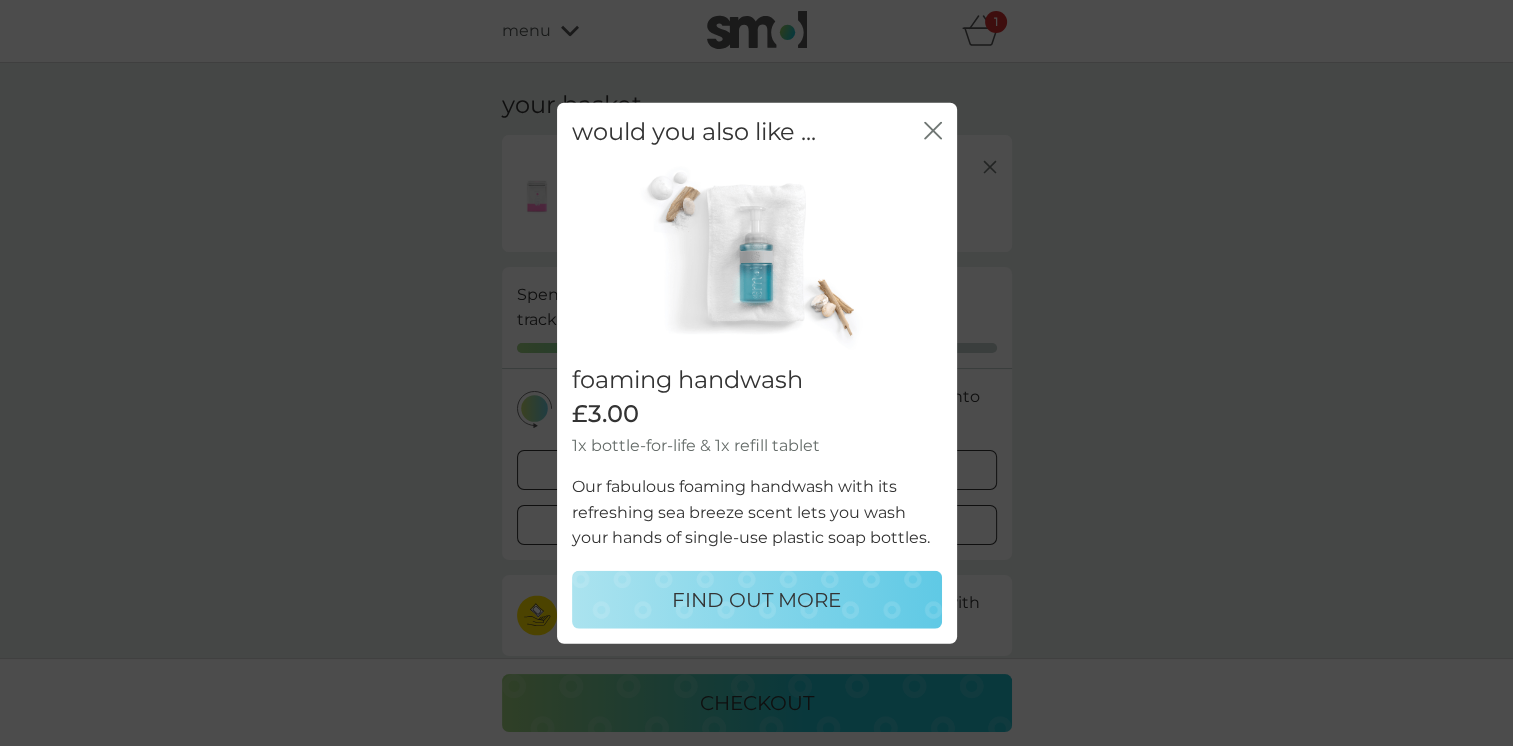 click on "FIND OUT MORE" at bounding box center (756, 599) 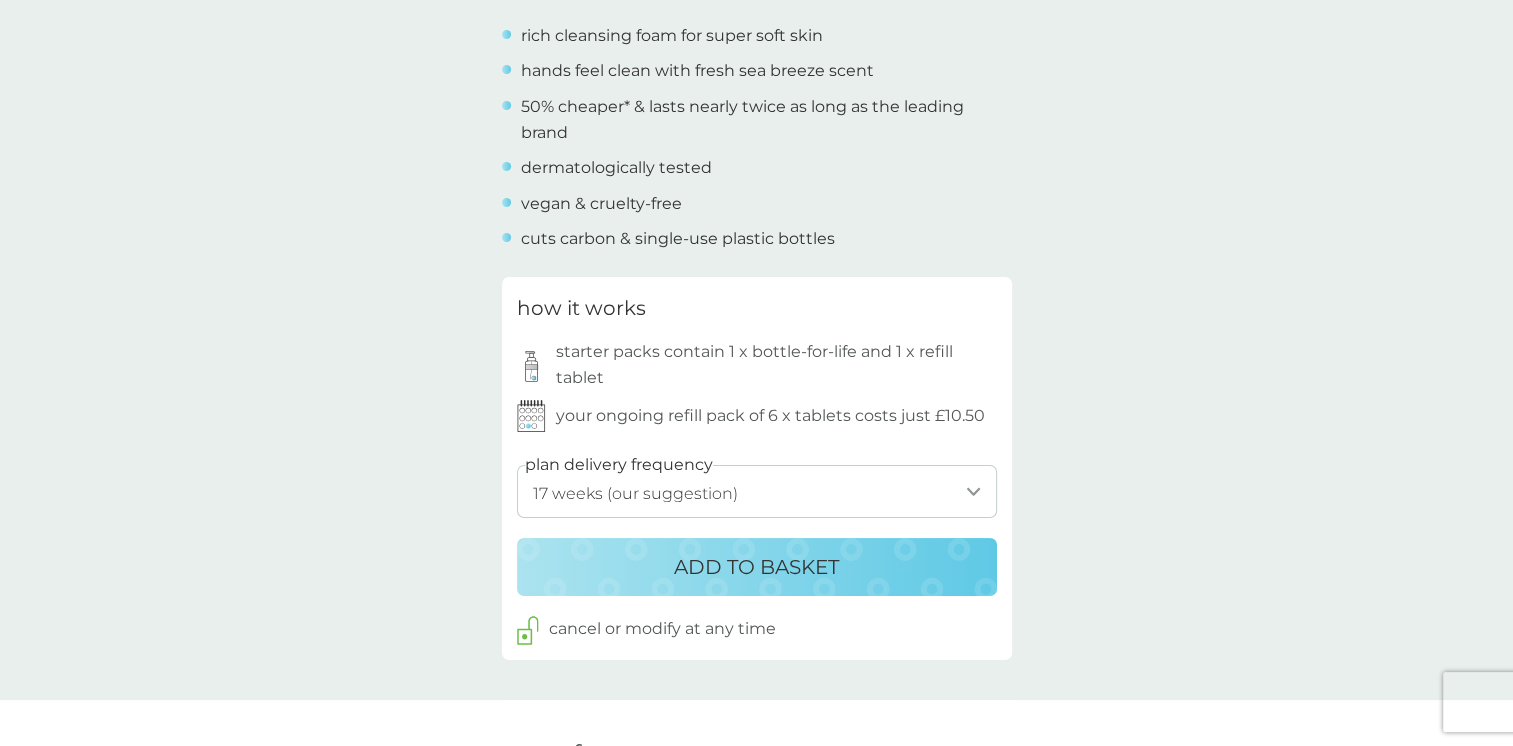 scroll, scrollTop: 812, scrollLeft: 0, axis: vertical 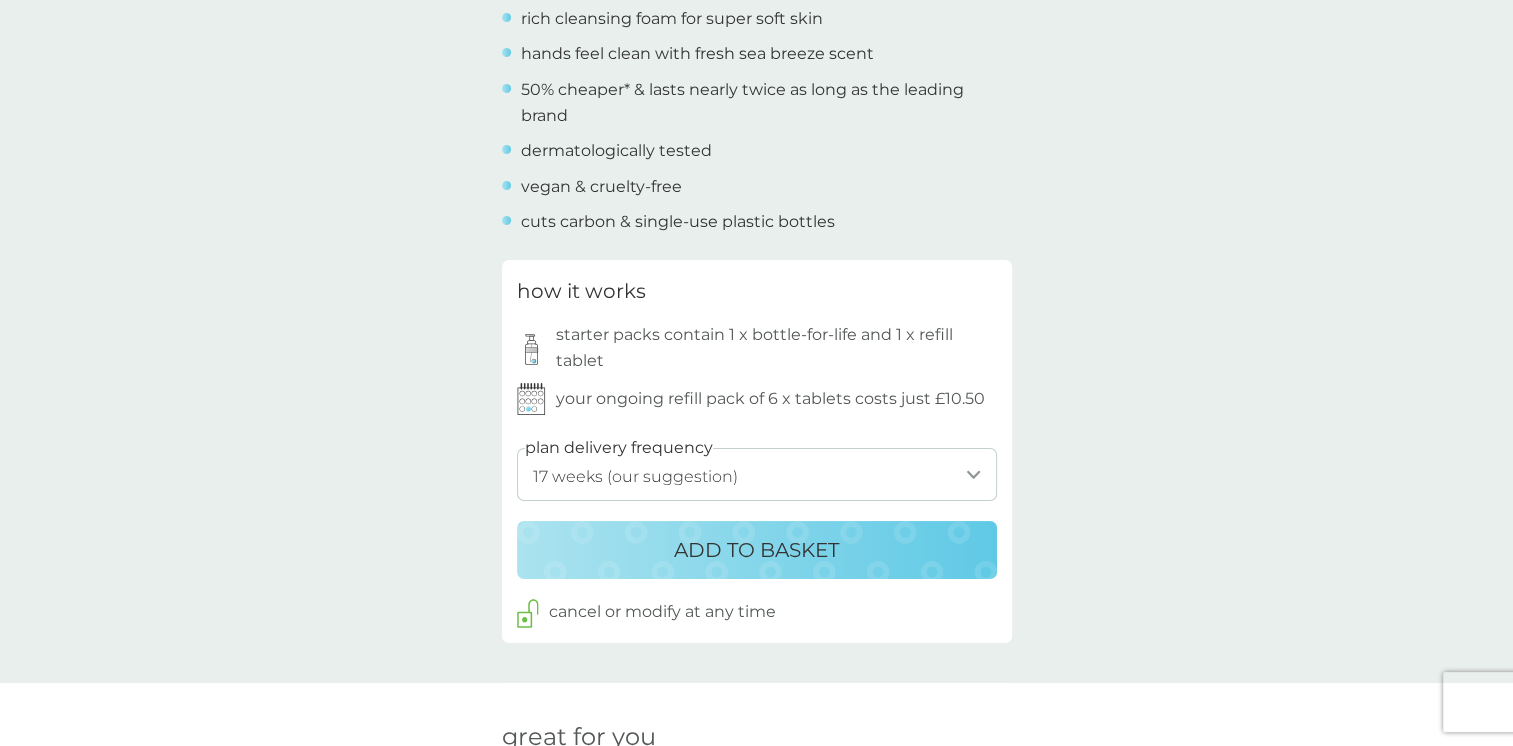 click on "ADD TO BASKET" at bounding box center (756, 550) 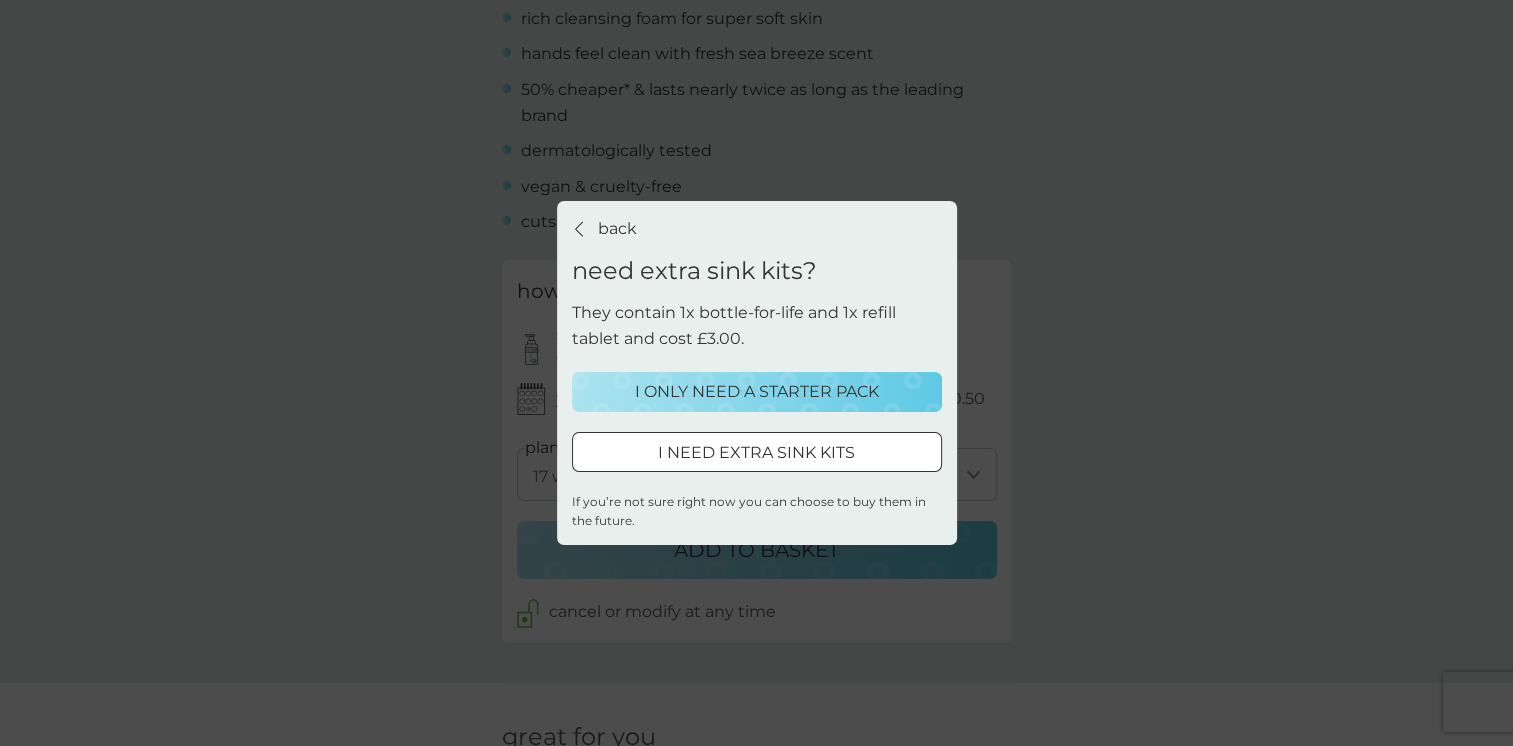 click on "I NEED EXTRA SINK KITS" at bounding box center (756, 453) 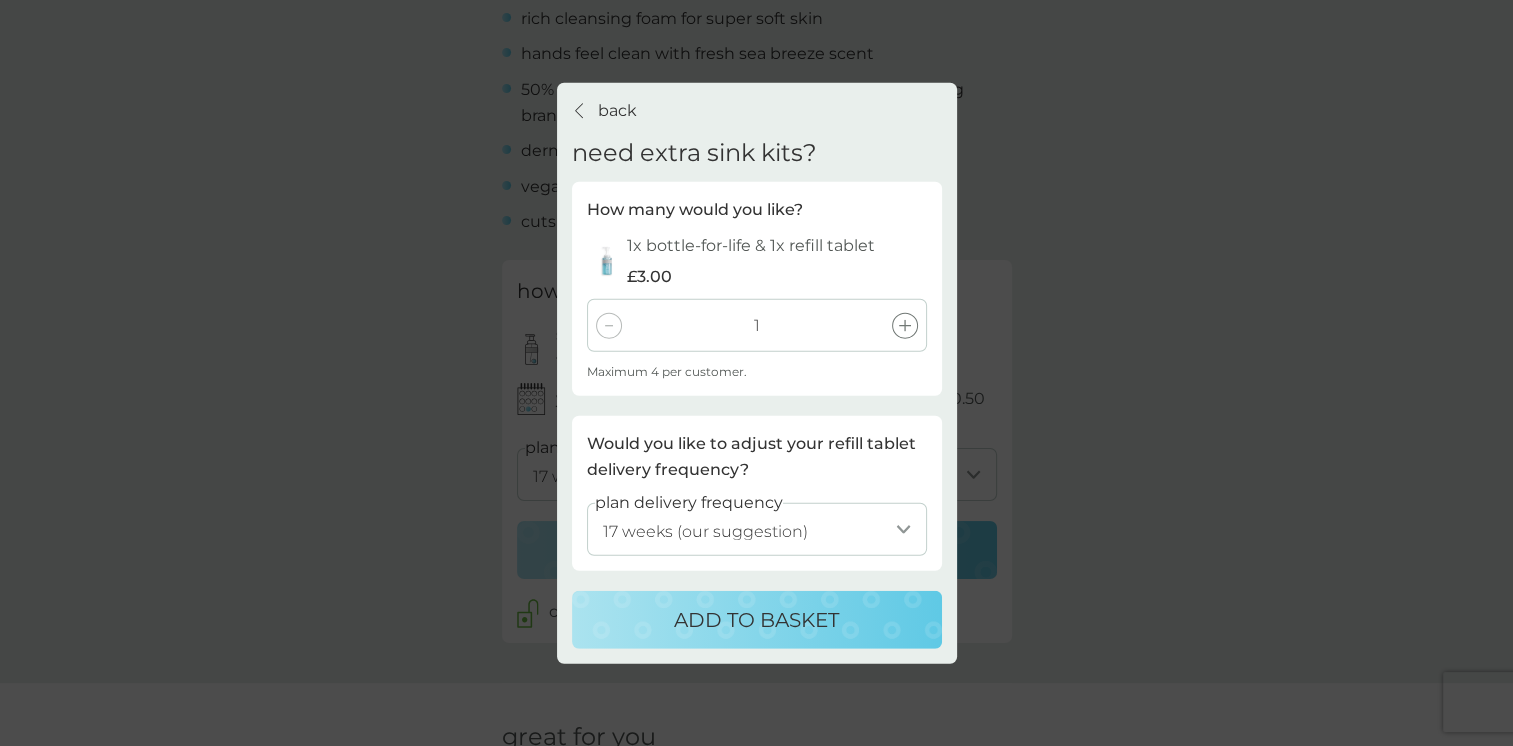 click at bounding box center [905, 325] 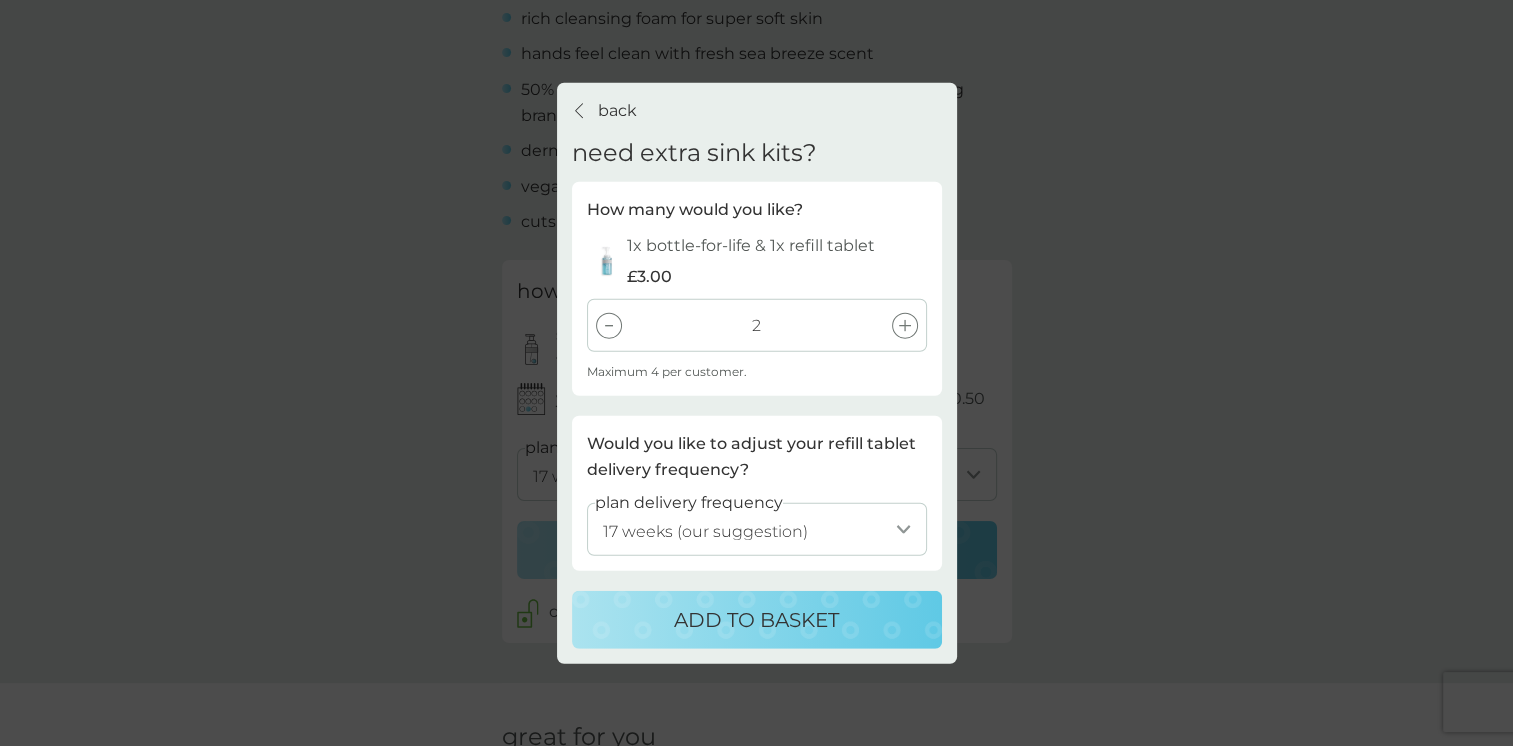 click at bounding box center [905, 325] 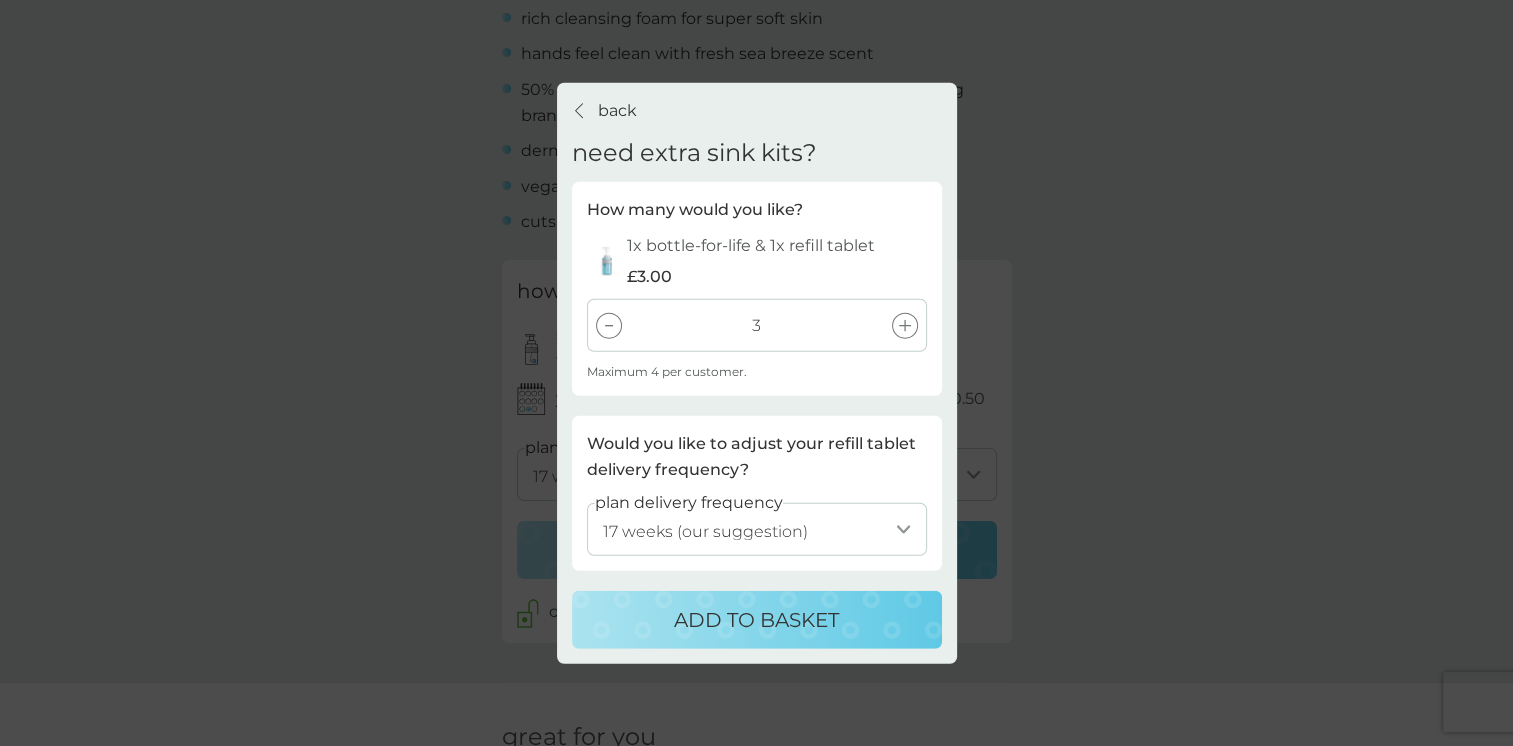 click on "ADD TO BASKET" at bounding box center [757, 619] 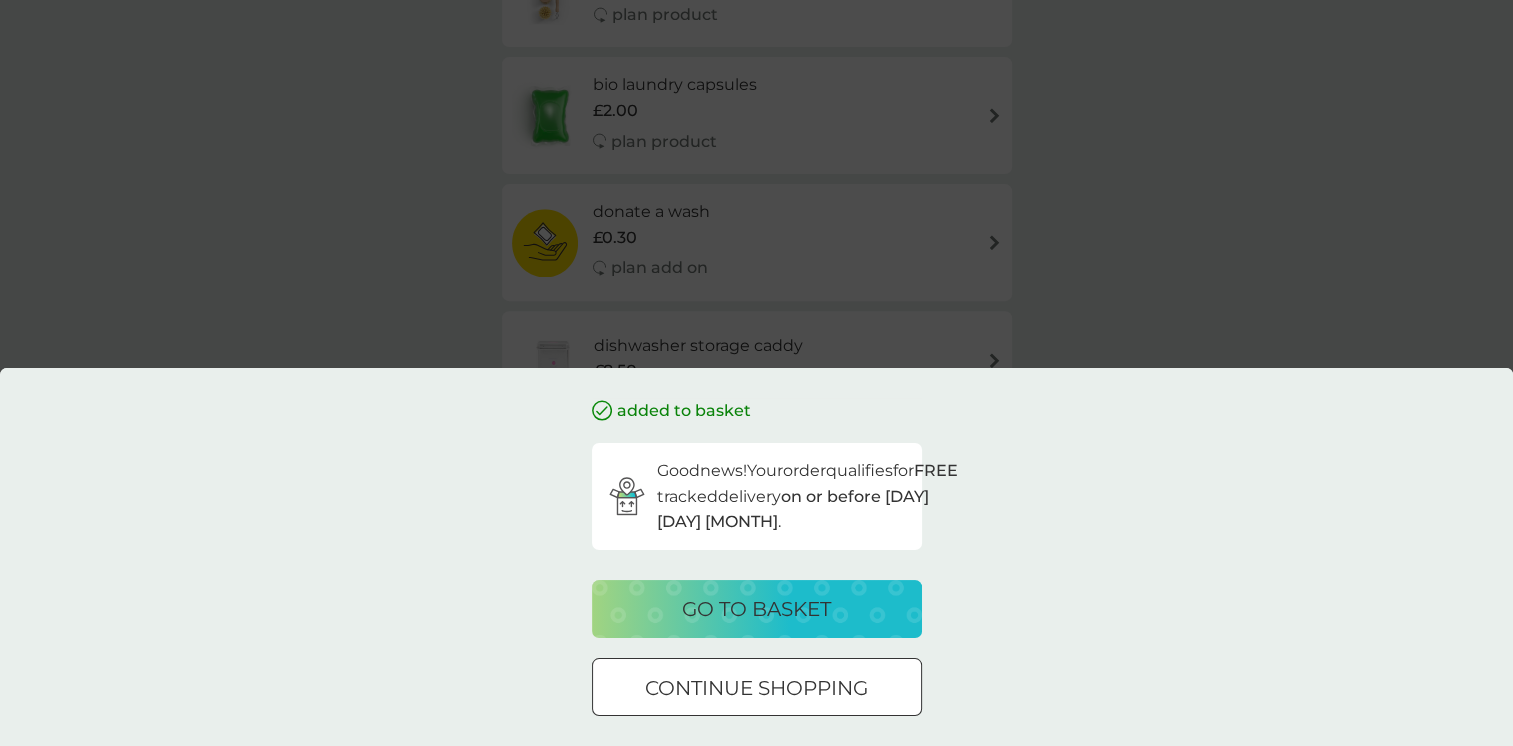 scroll, scrollTop: 870, scrollLeft: 0, axis: vertical 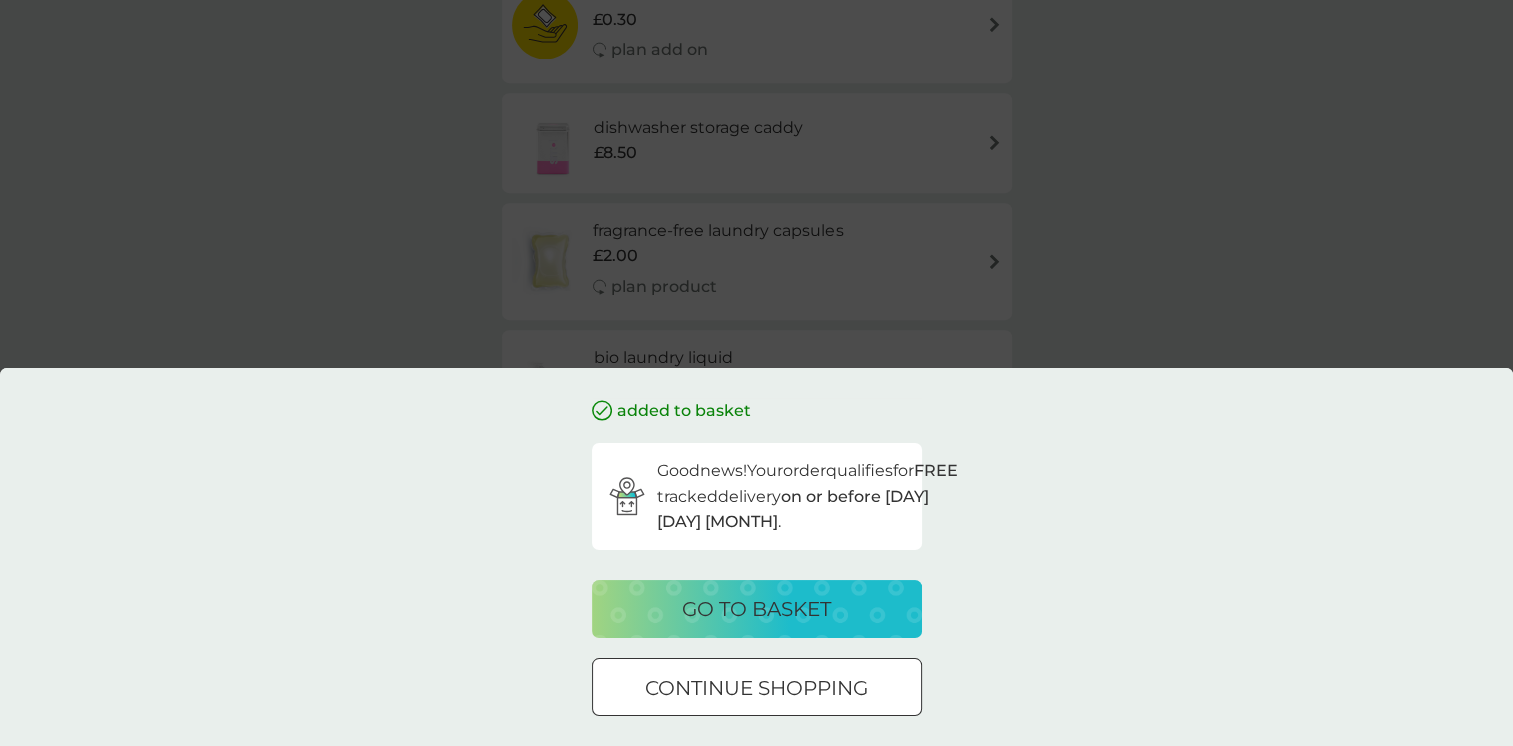 click on "go to basket" at bounding box center (756, 609) 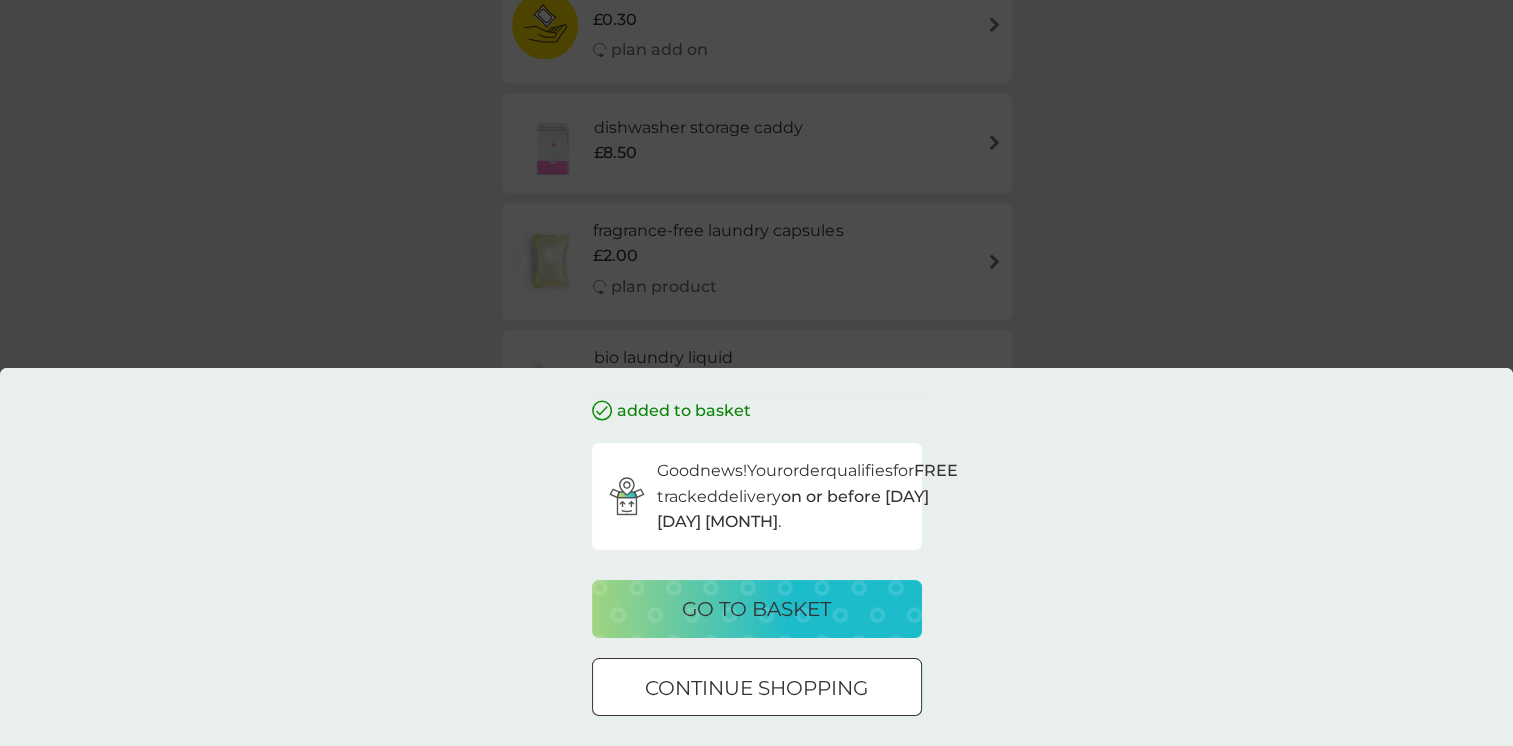 scroll, scrollTop: 0, scrollLeft: 0, axis: both 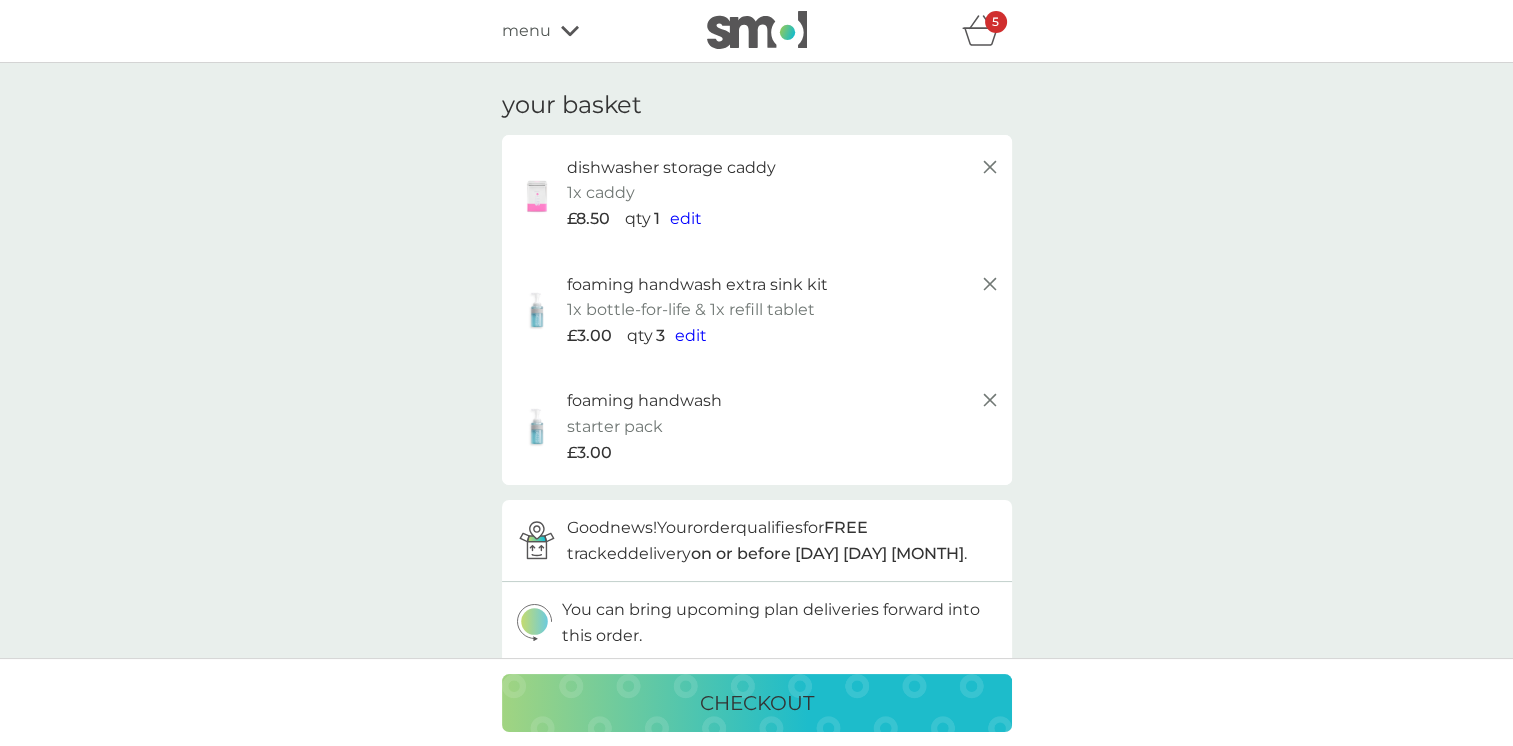 click on "checkout" at bounding box center [757, 703] 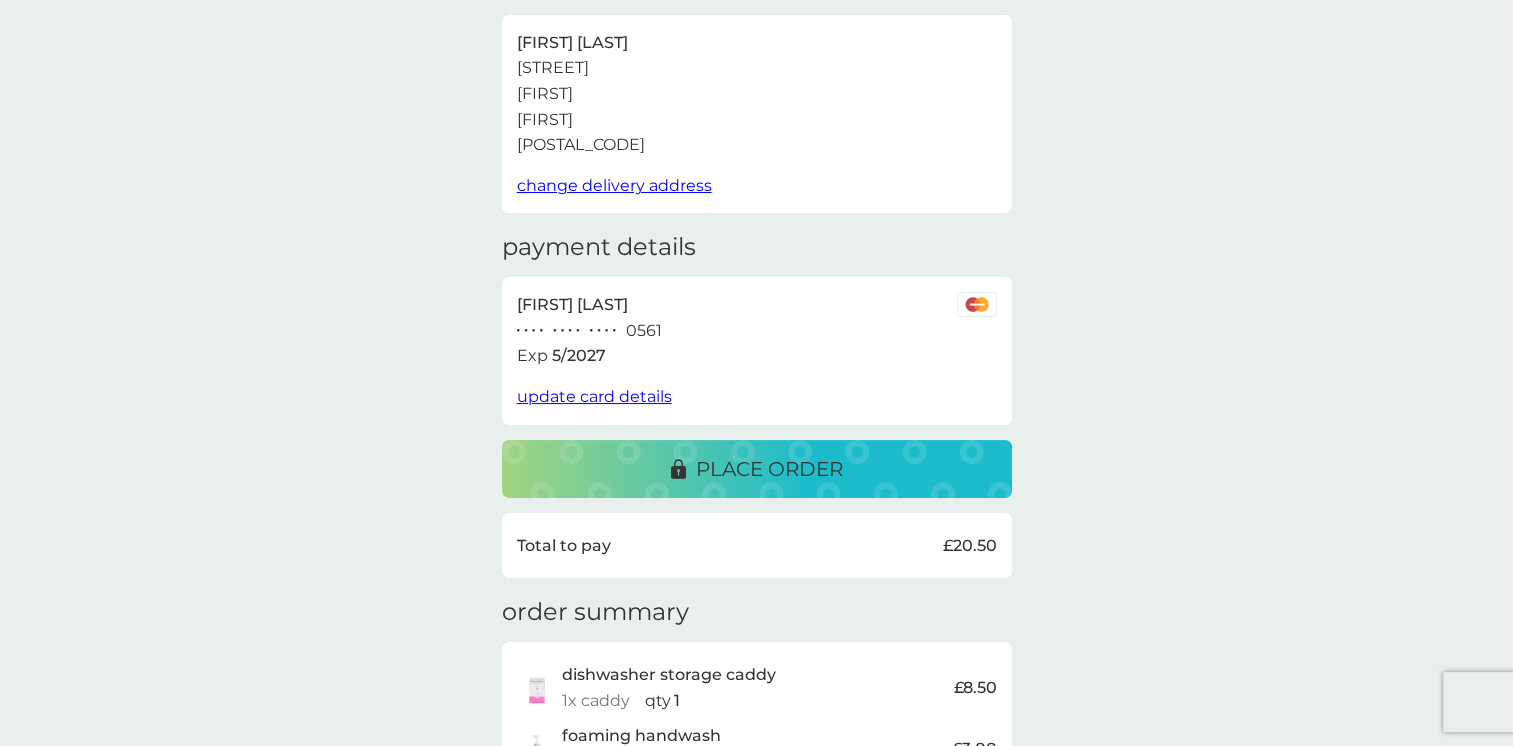 scroll, scrollTop: 186, scrollLeft: 0, axis: vertical 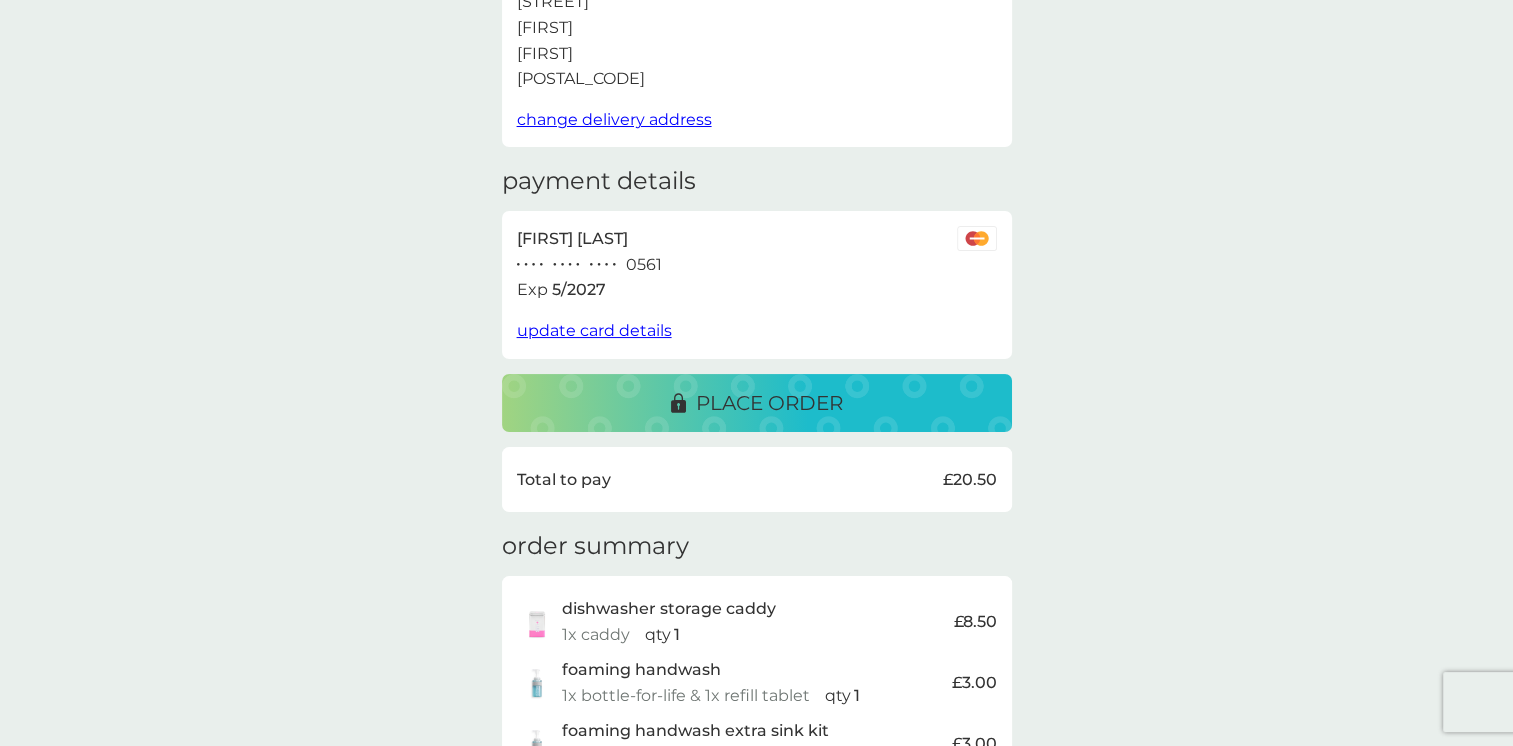 click on "update card details" at bounding box center (594, 330) 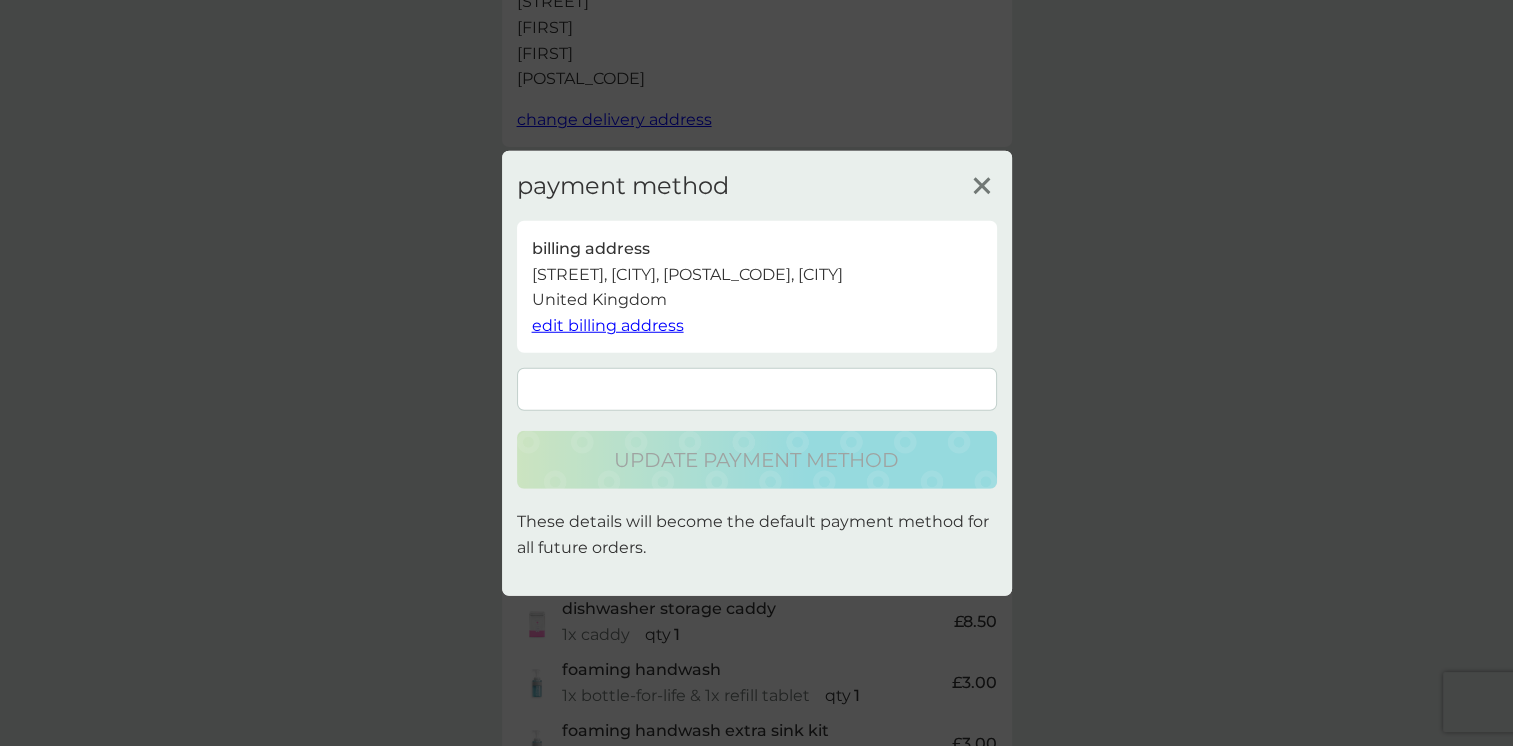 click at bounding box center [757, 389] 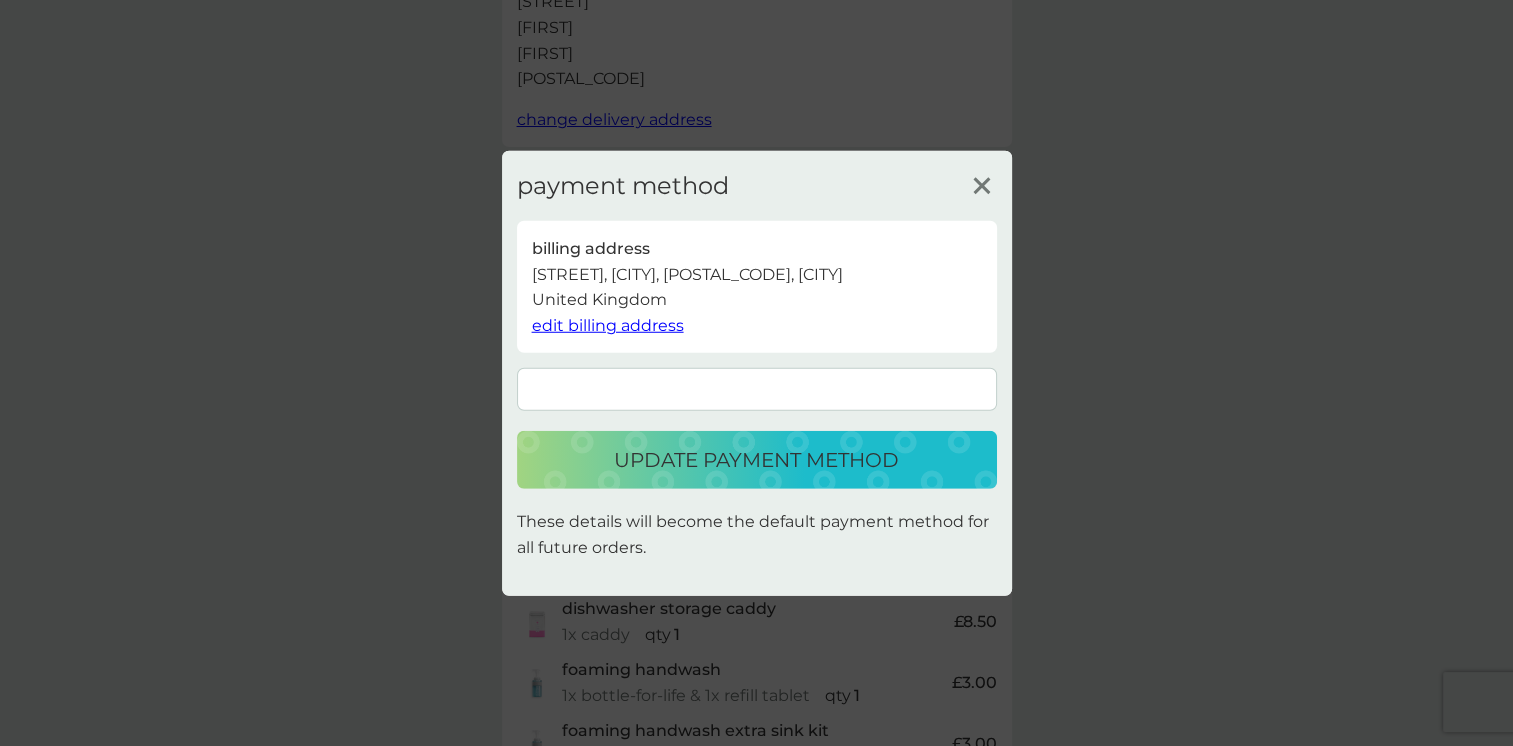 click on "update payment method" at bounding box center (756, 460) 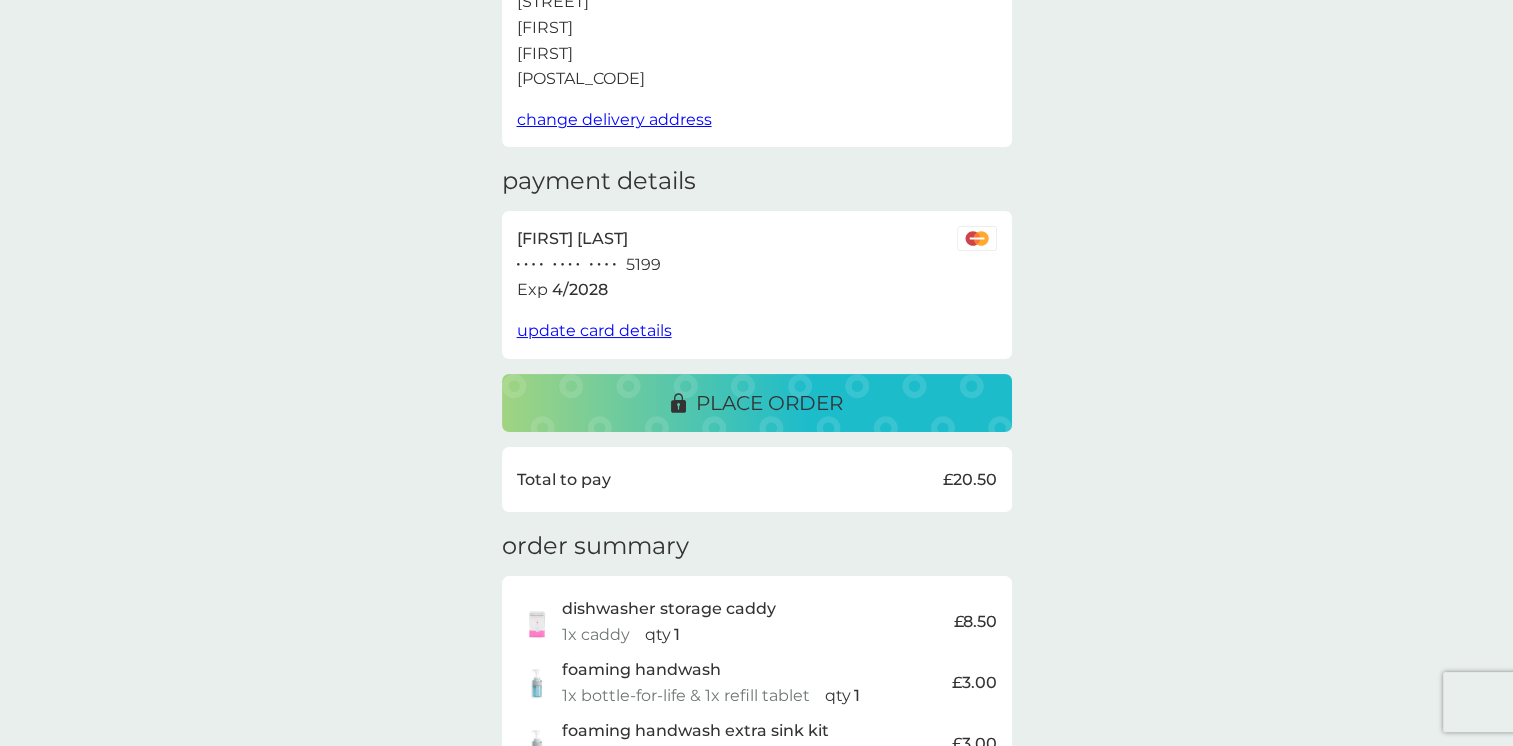 click on "place order" at bounding box center [757, 403] 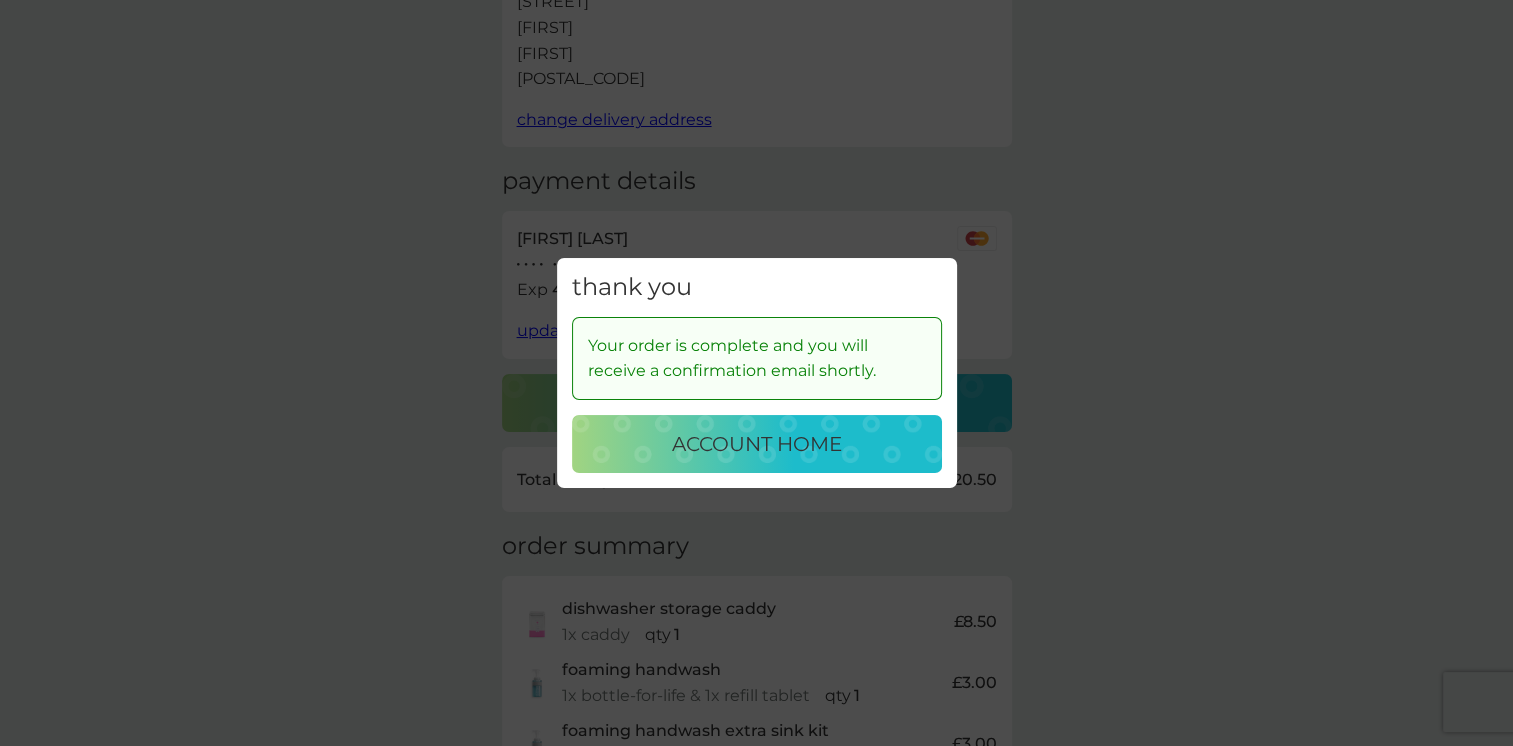 click on "thank you Your order is complete and you will receive a confirmation email shortly. account home" at bounding box center (756, 373) 